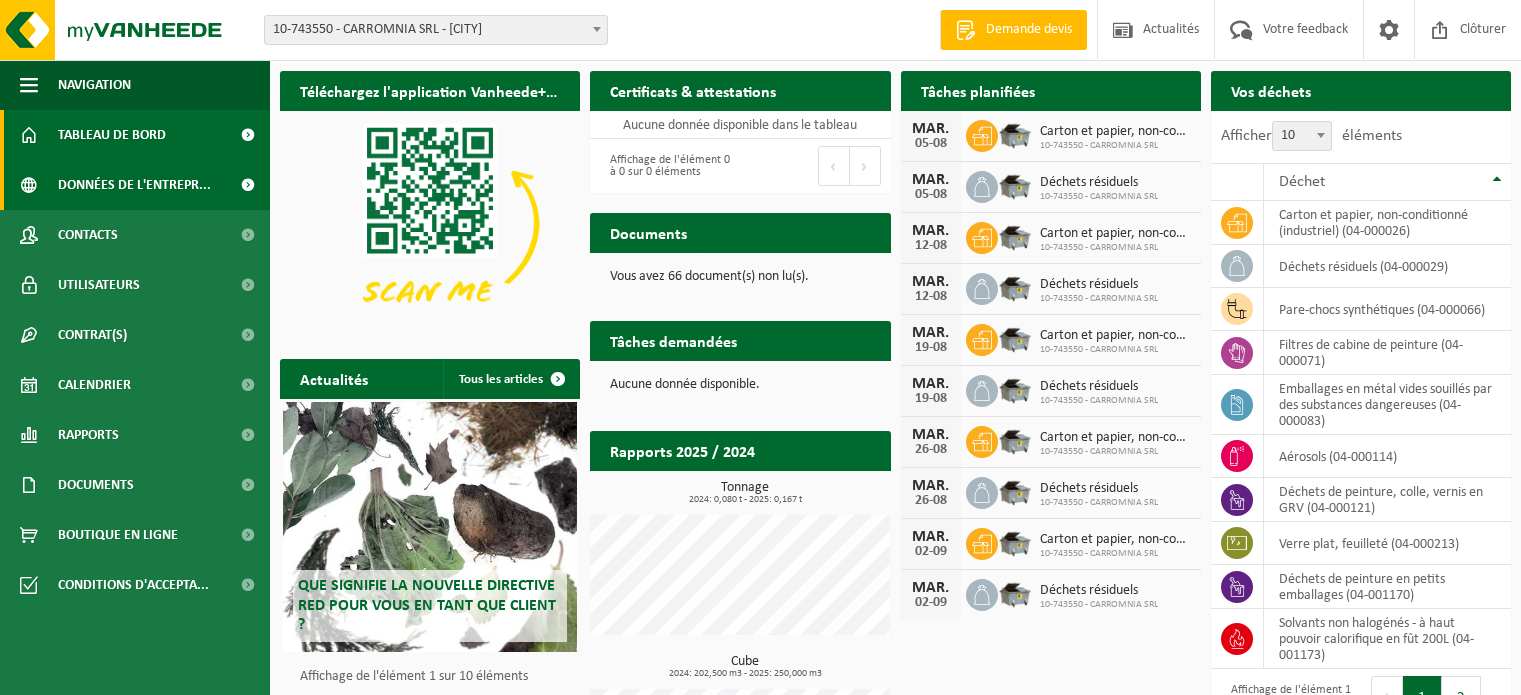 scroll, scrollTop: 0, scrollLeft: 0, axis: both 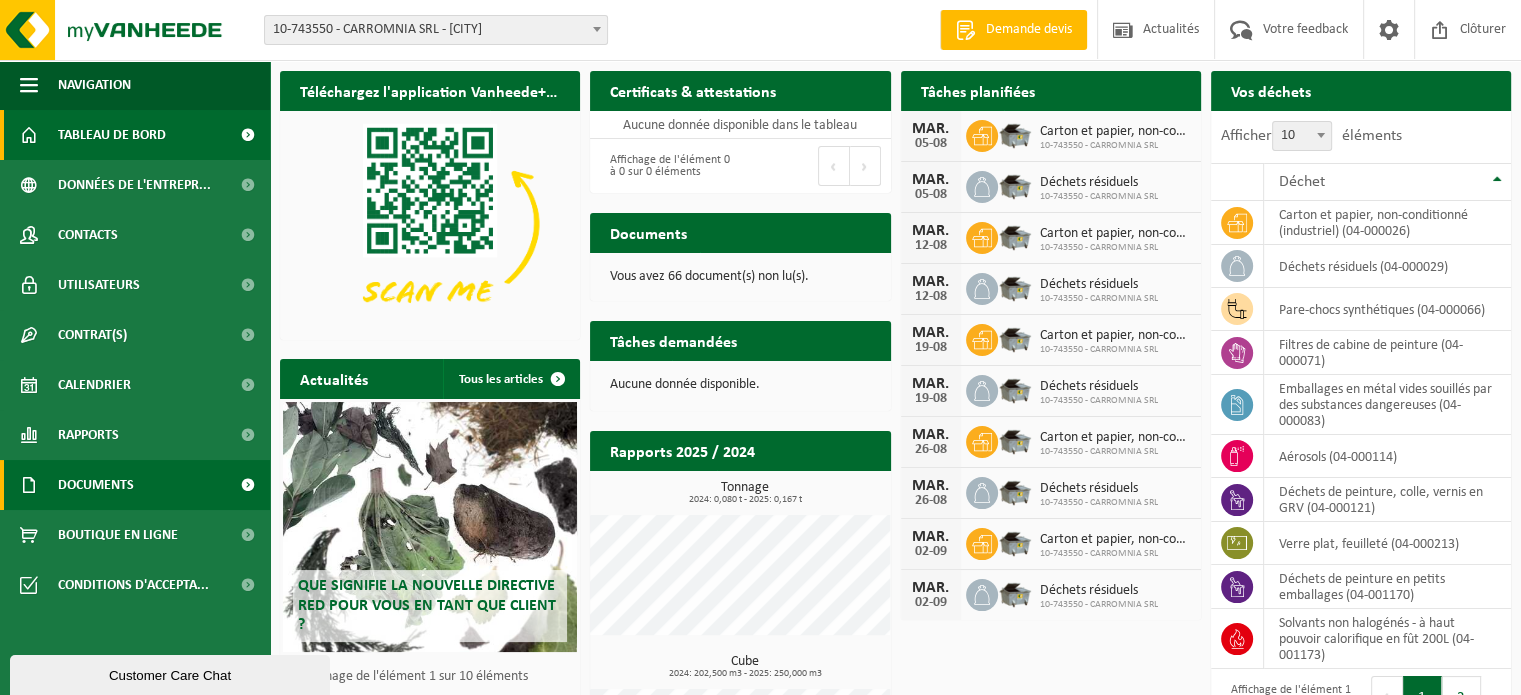 click on "Documents" at bounding box center (135, 485) 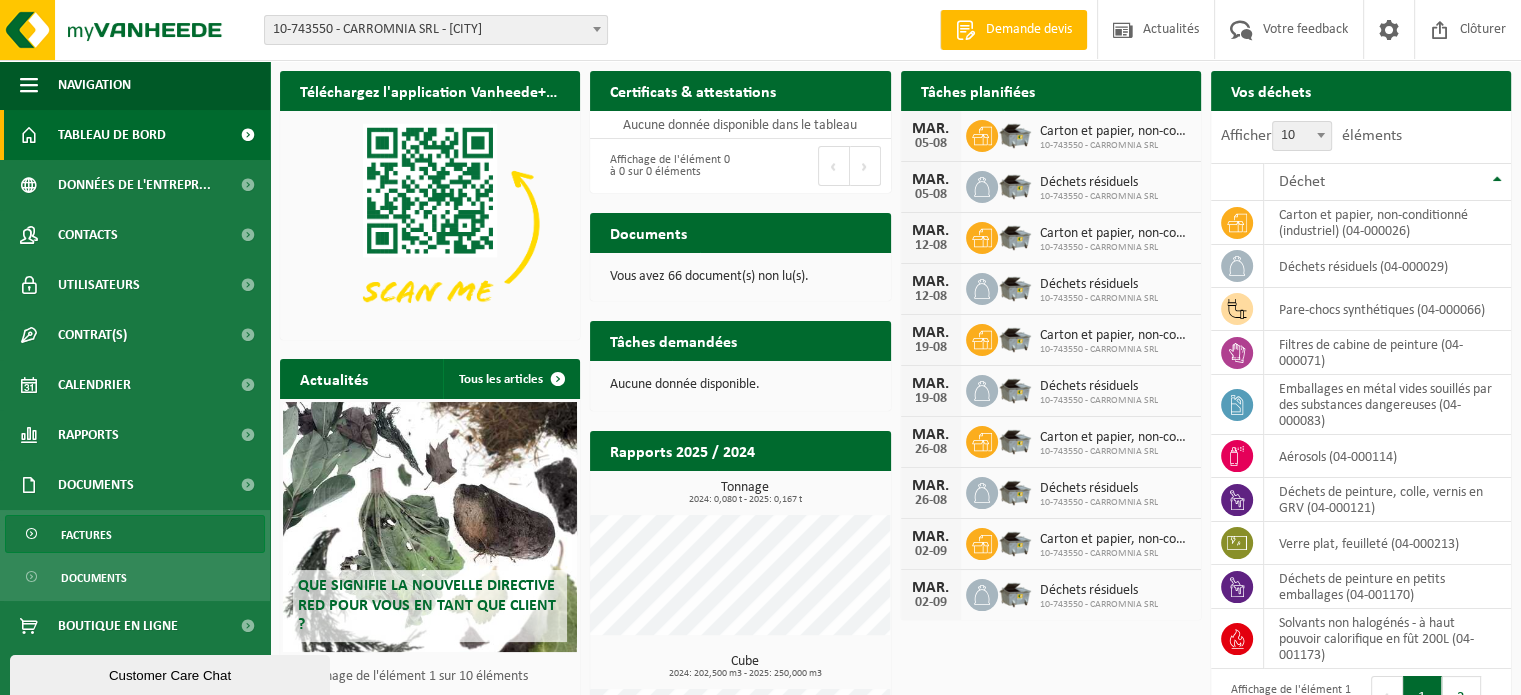 click on "Factures" at bounding box center (135, 534) 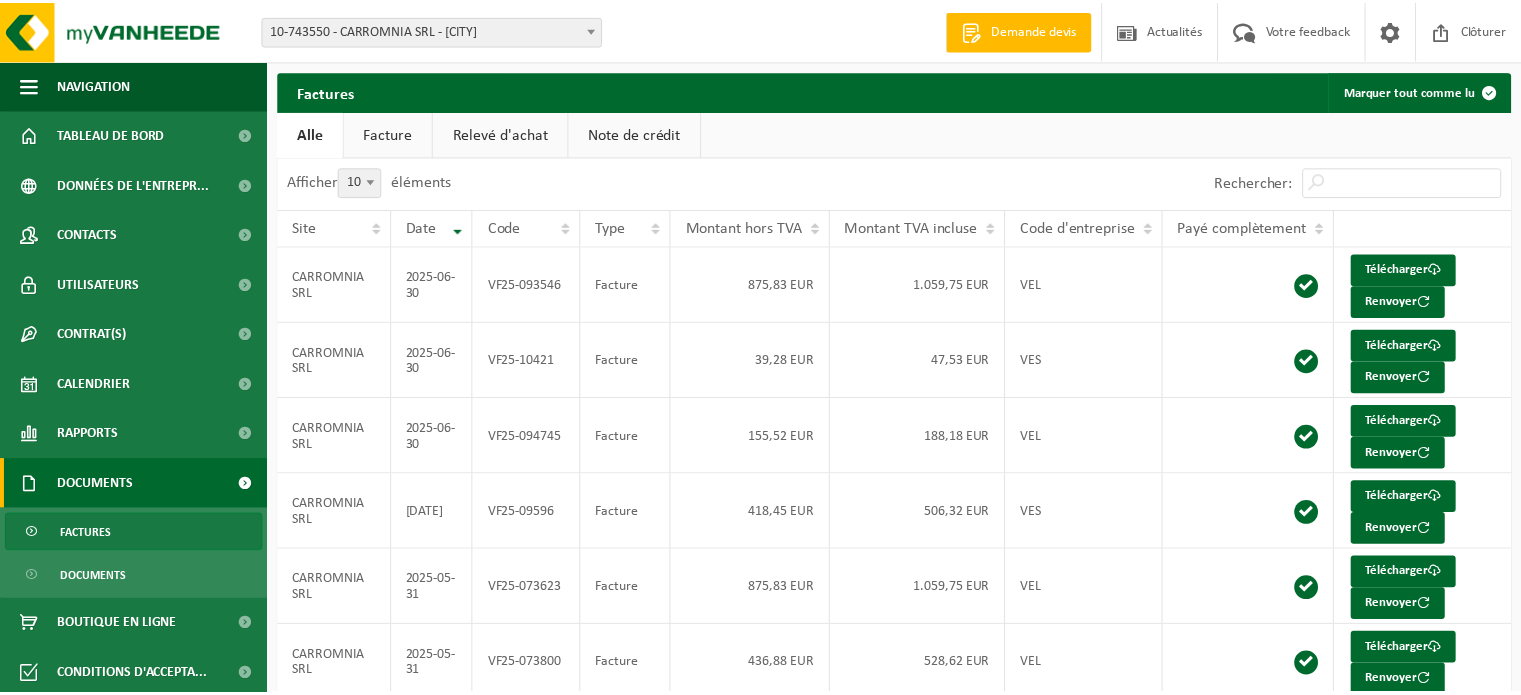 scroll, scrollTop: 0, scrollLeft: 0, axis: both 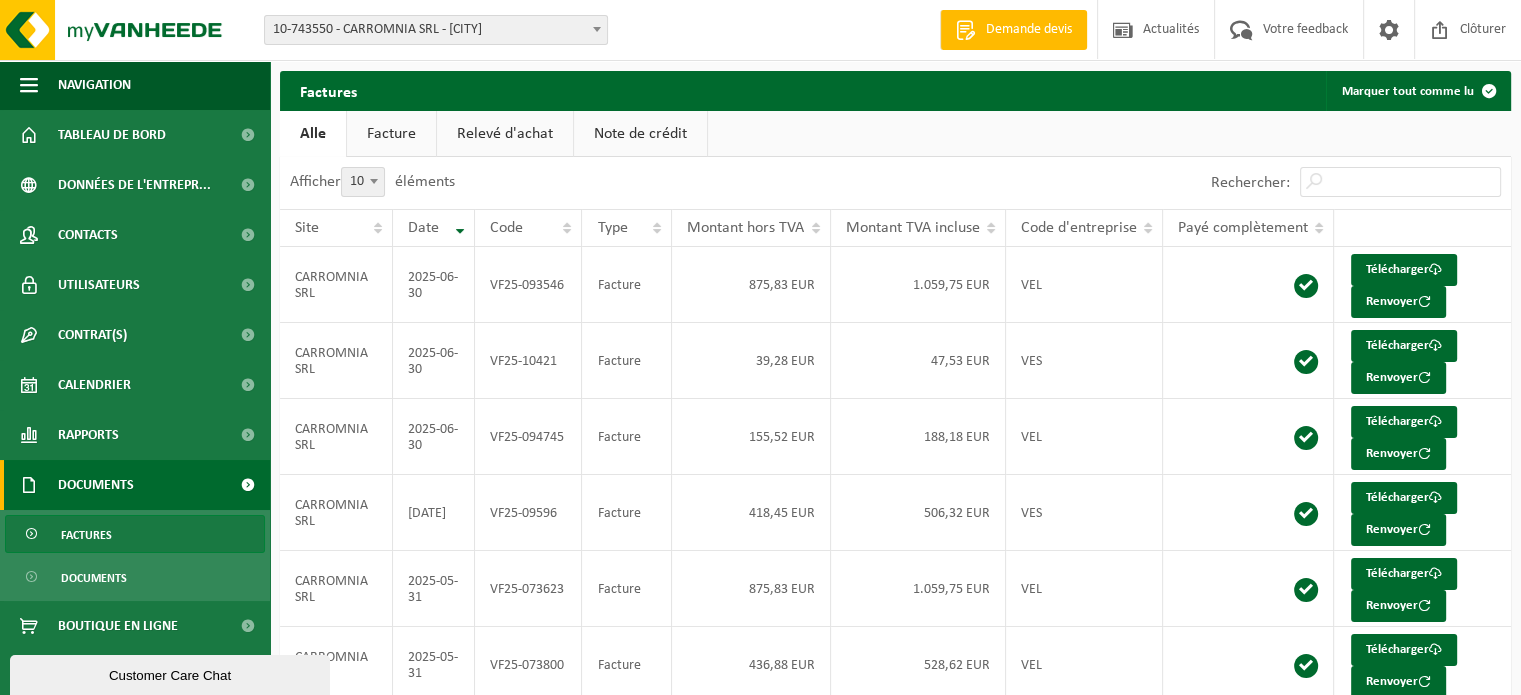 click on "[NUMBER]-[NUMBER] - [COMPANY] [COMPANY] - [CITY]" at bounding box center [436, 30] 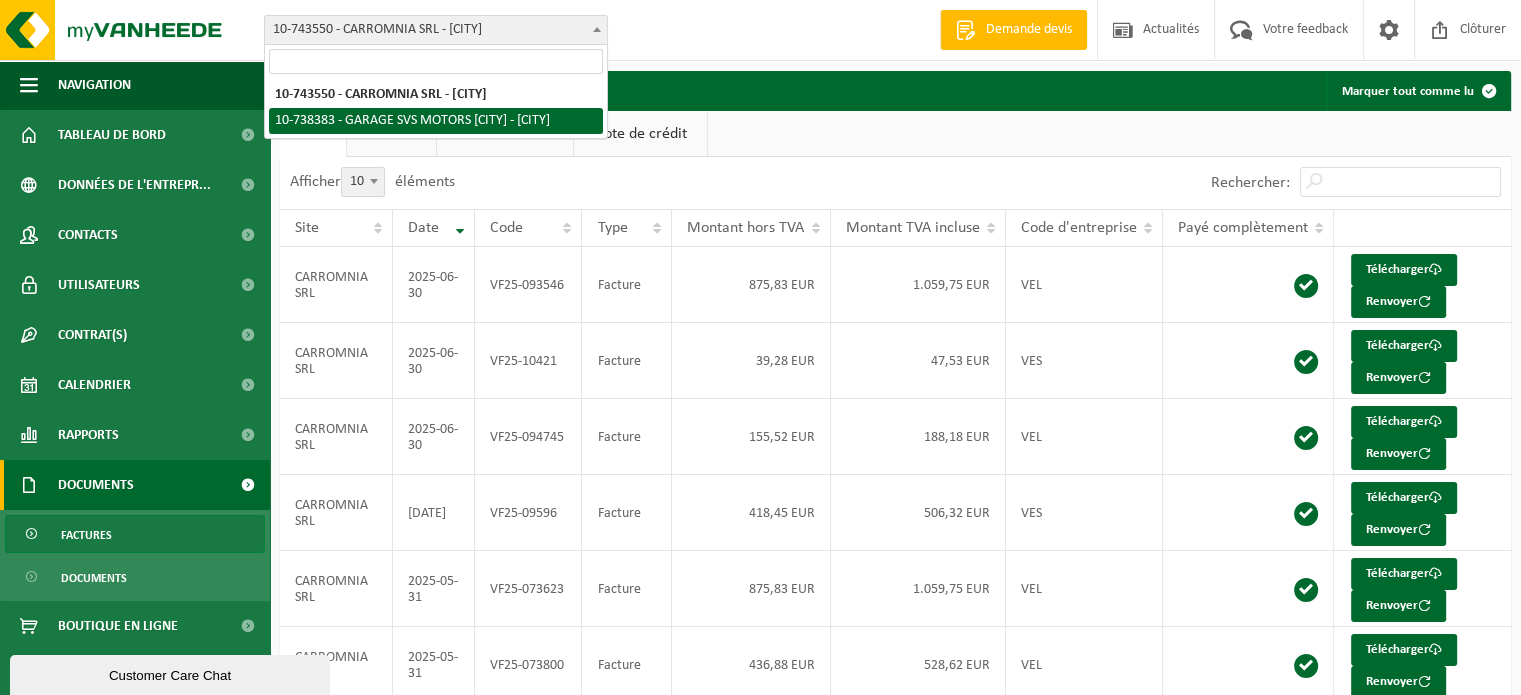 select on "27324" 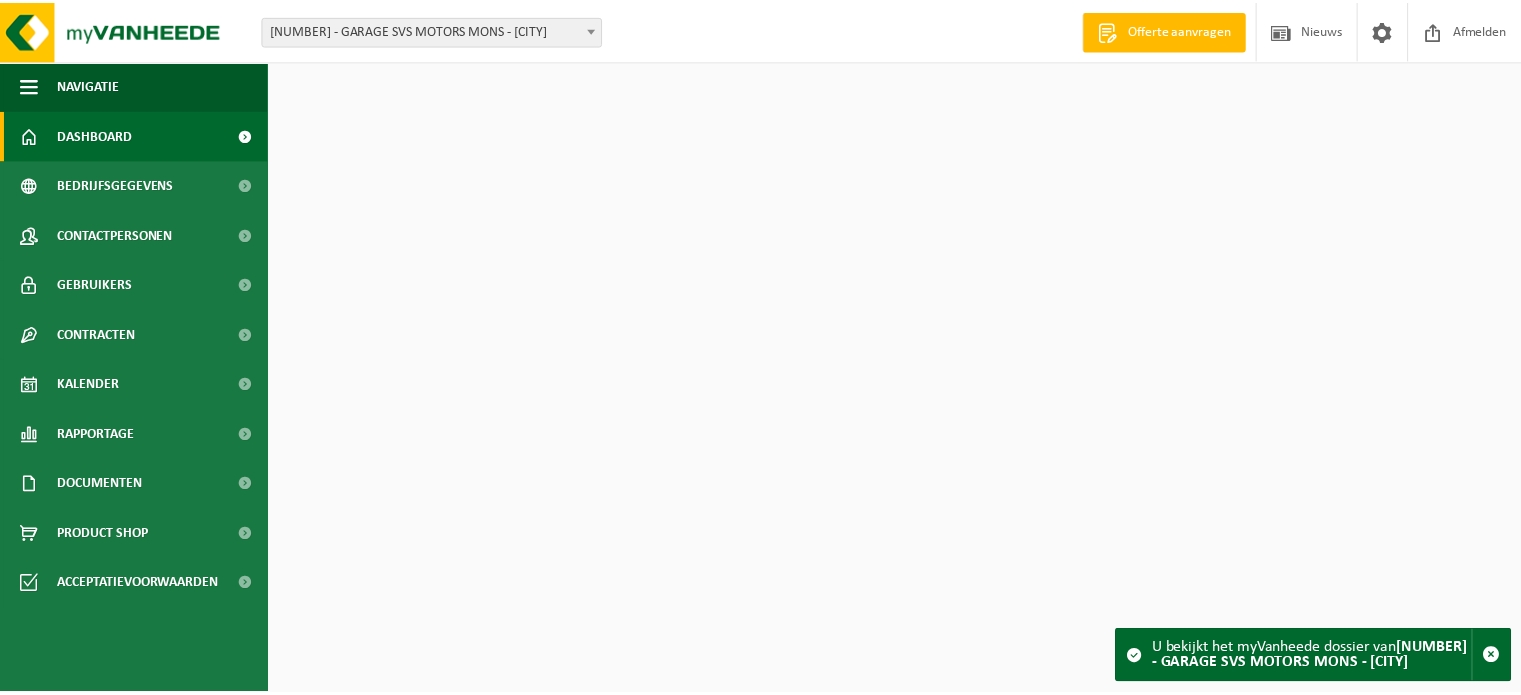 scroll, scrollTop: 0, scrollLeft: 0, axis: both 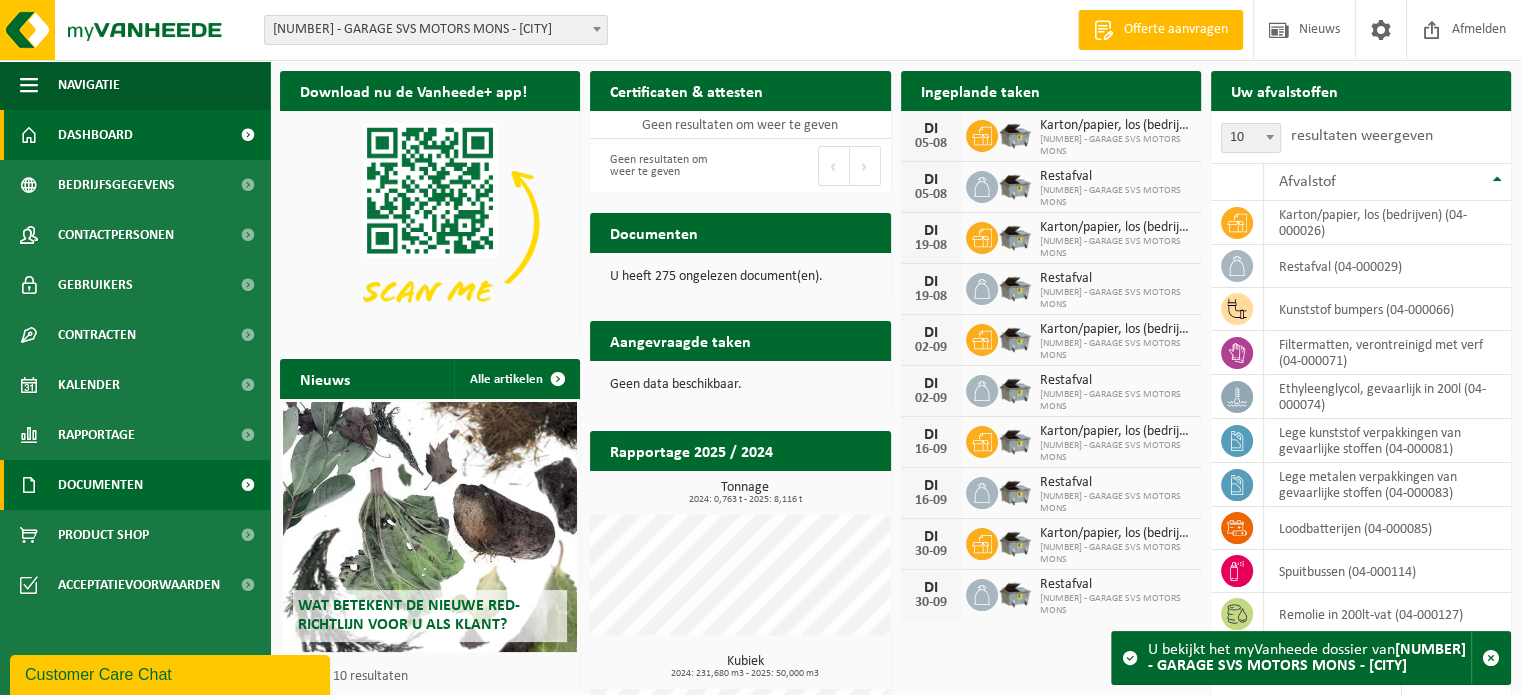 click on "Documenten" at bounding box center [100, 485] 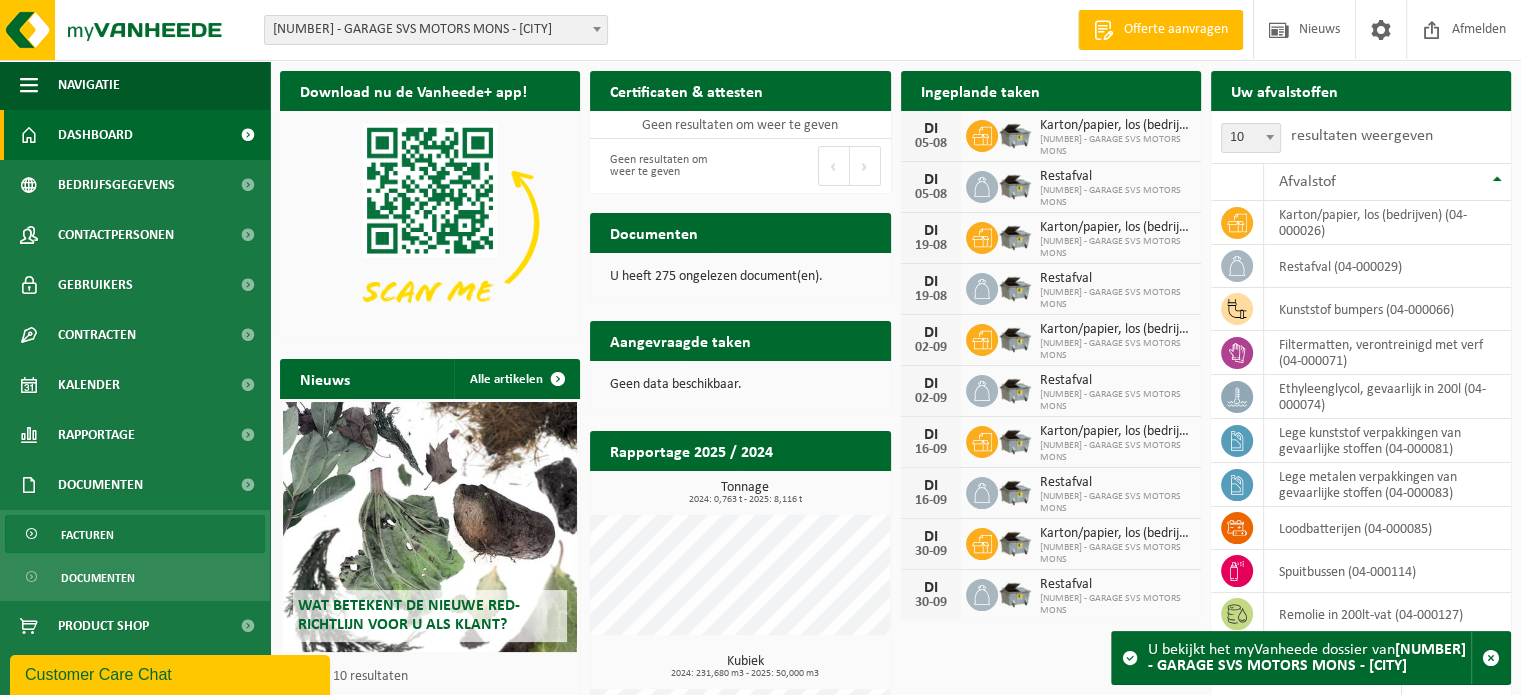 click on "Facturen" at bounding box center (87, 535) 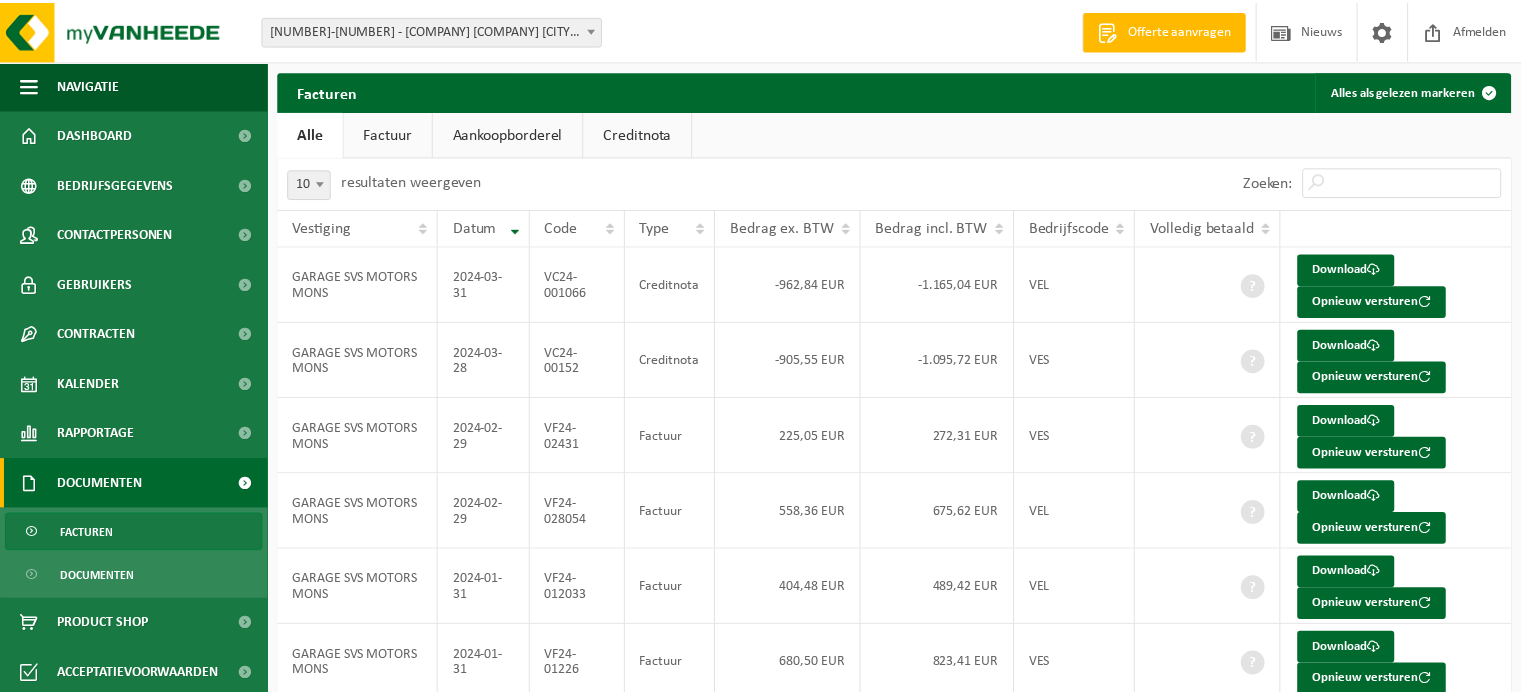 scroll, scrollTop: 0, scrollLeft: 0, axis: both 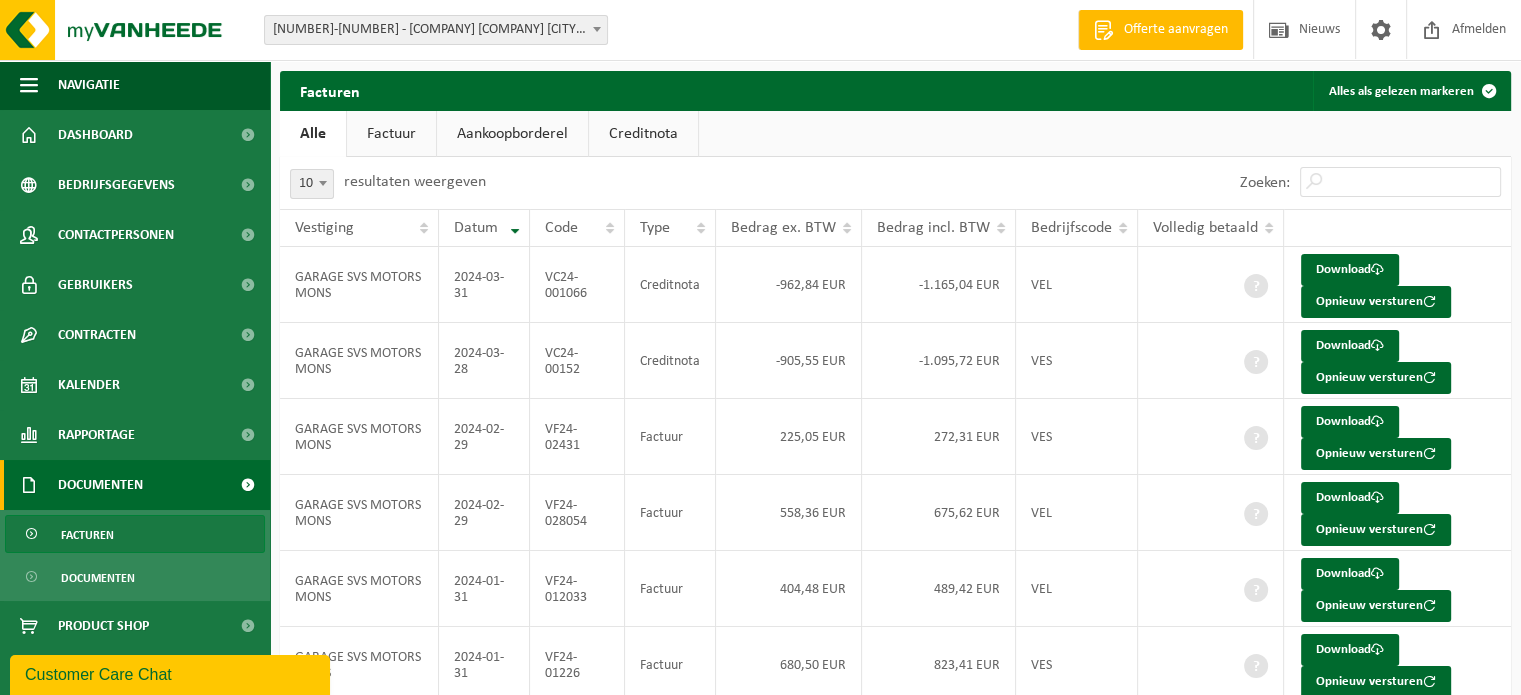 click on "Factuur" at bounding box center [391, 134] 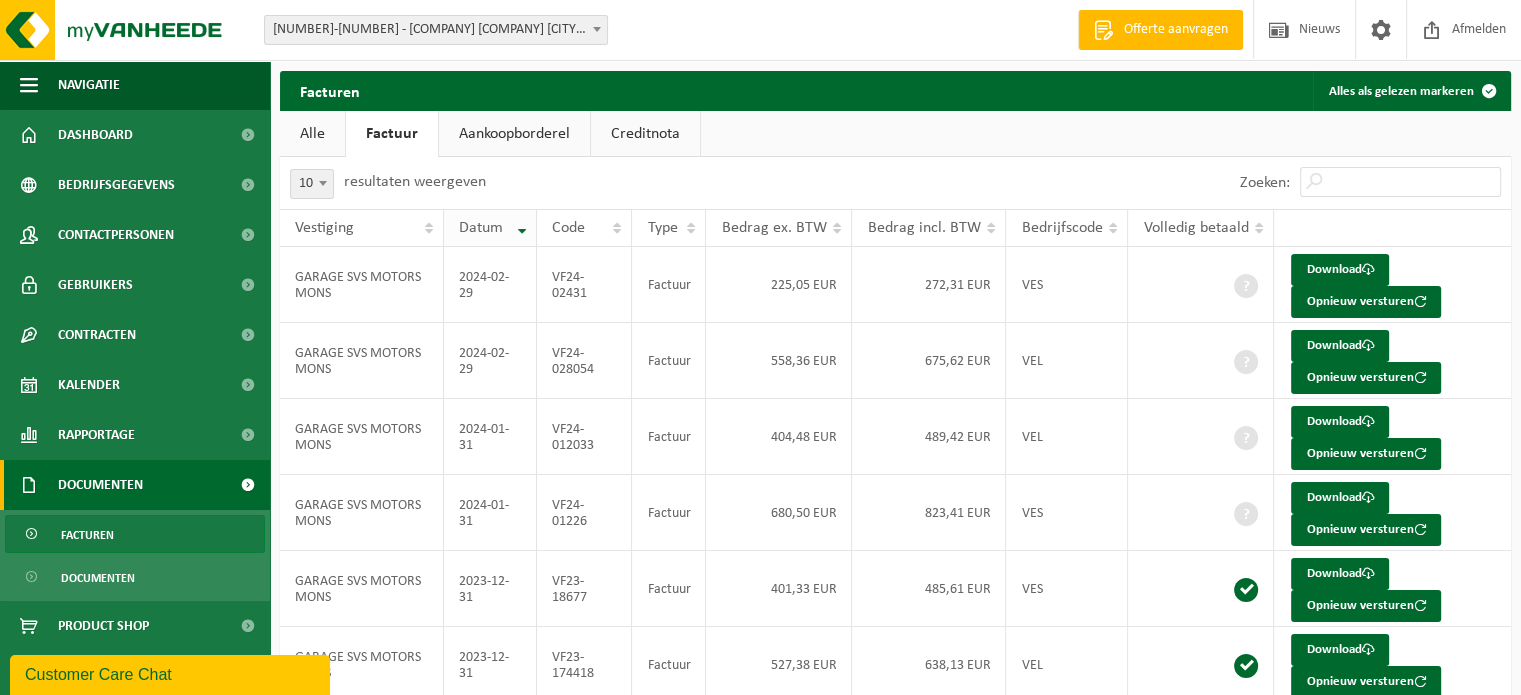 click on "Datum" at bounding box center (481, 228) 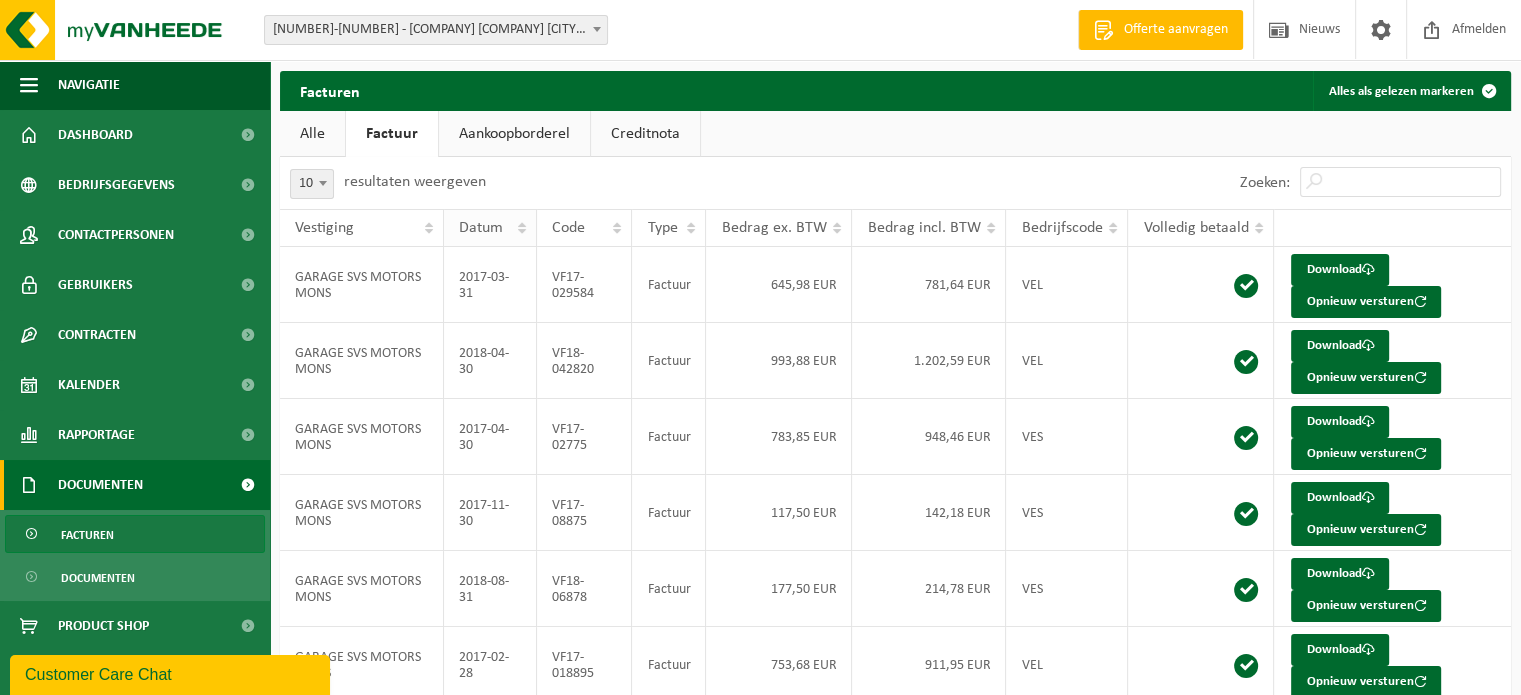 click on "Datum" at bounding box center (481, 228) 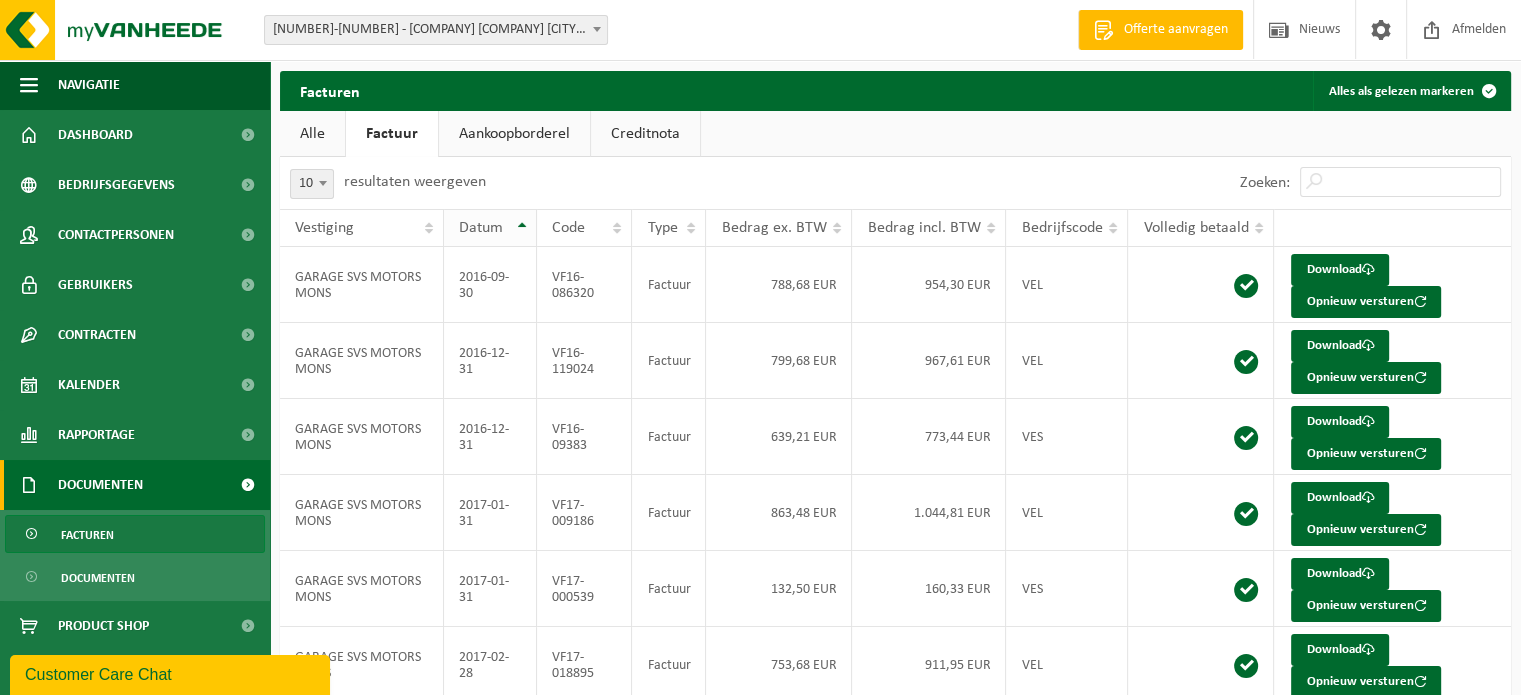 click on "Datum" at bounding box center (481, 228) 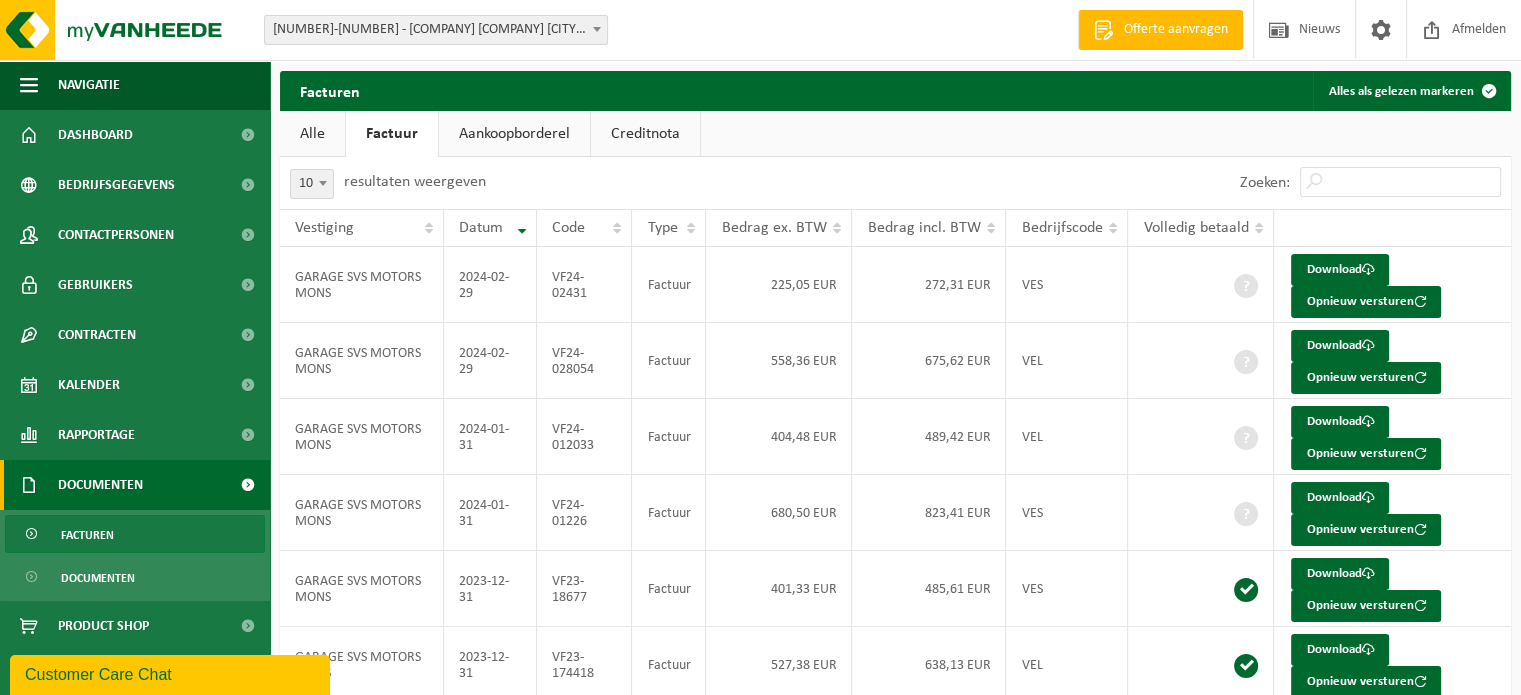 click on "Alle" at bounding box center [312, 134] 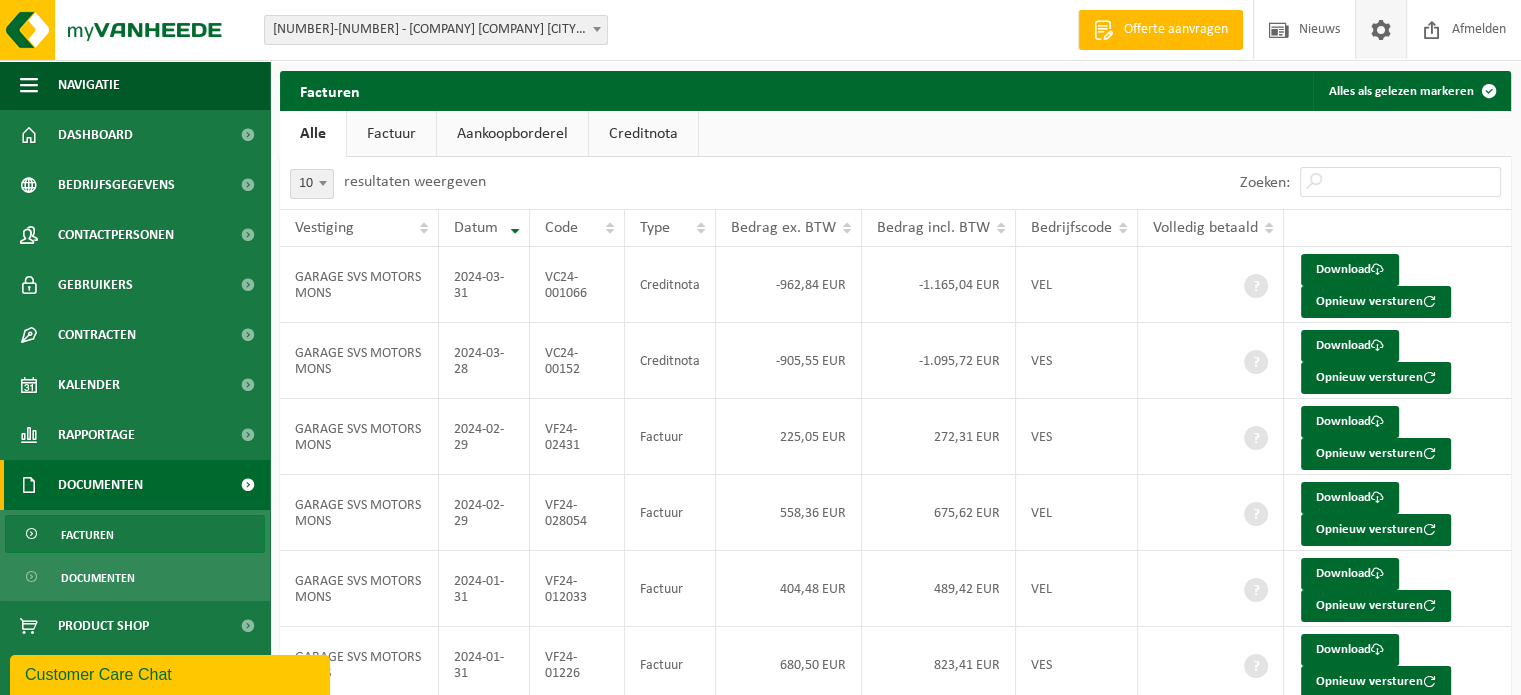 click at bounding box center (1381, 29) 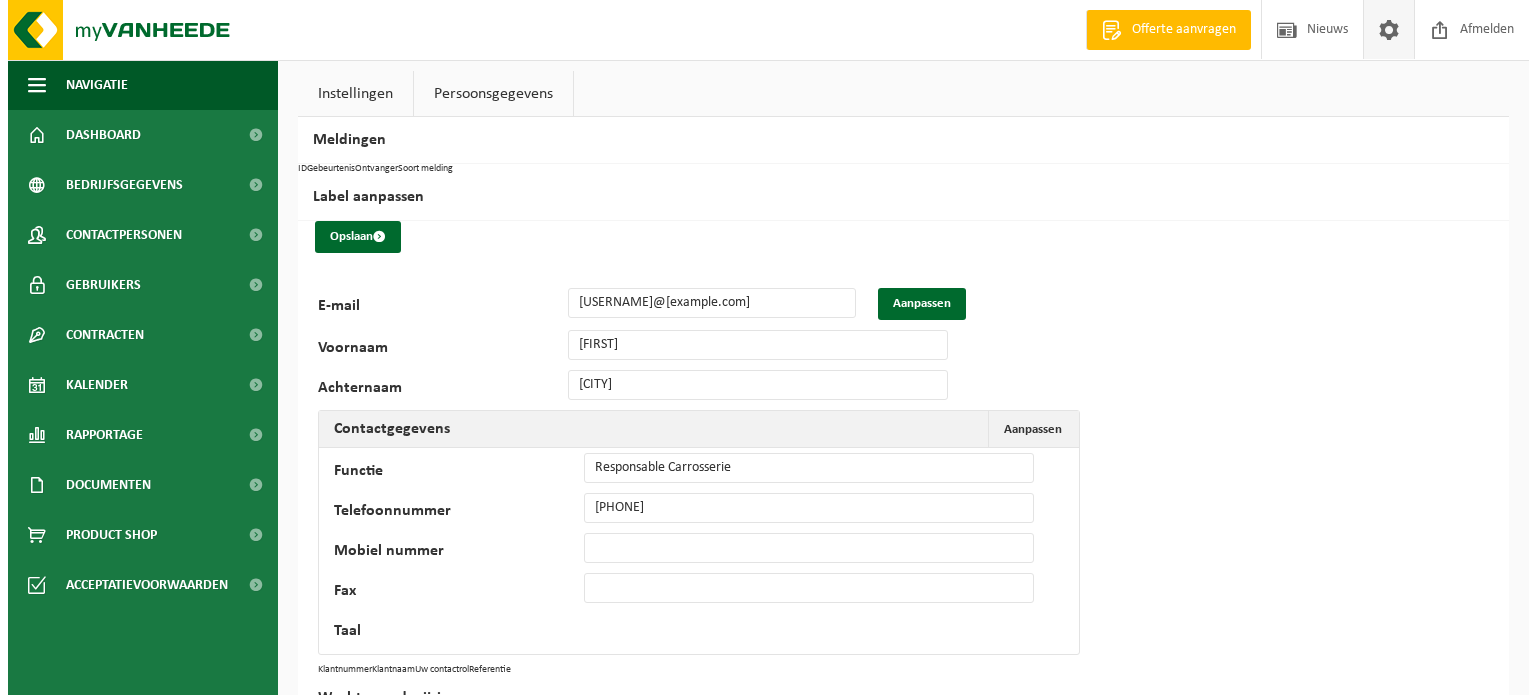 scroll, scrollTop: 0, scrollLeft: 0, axis: both 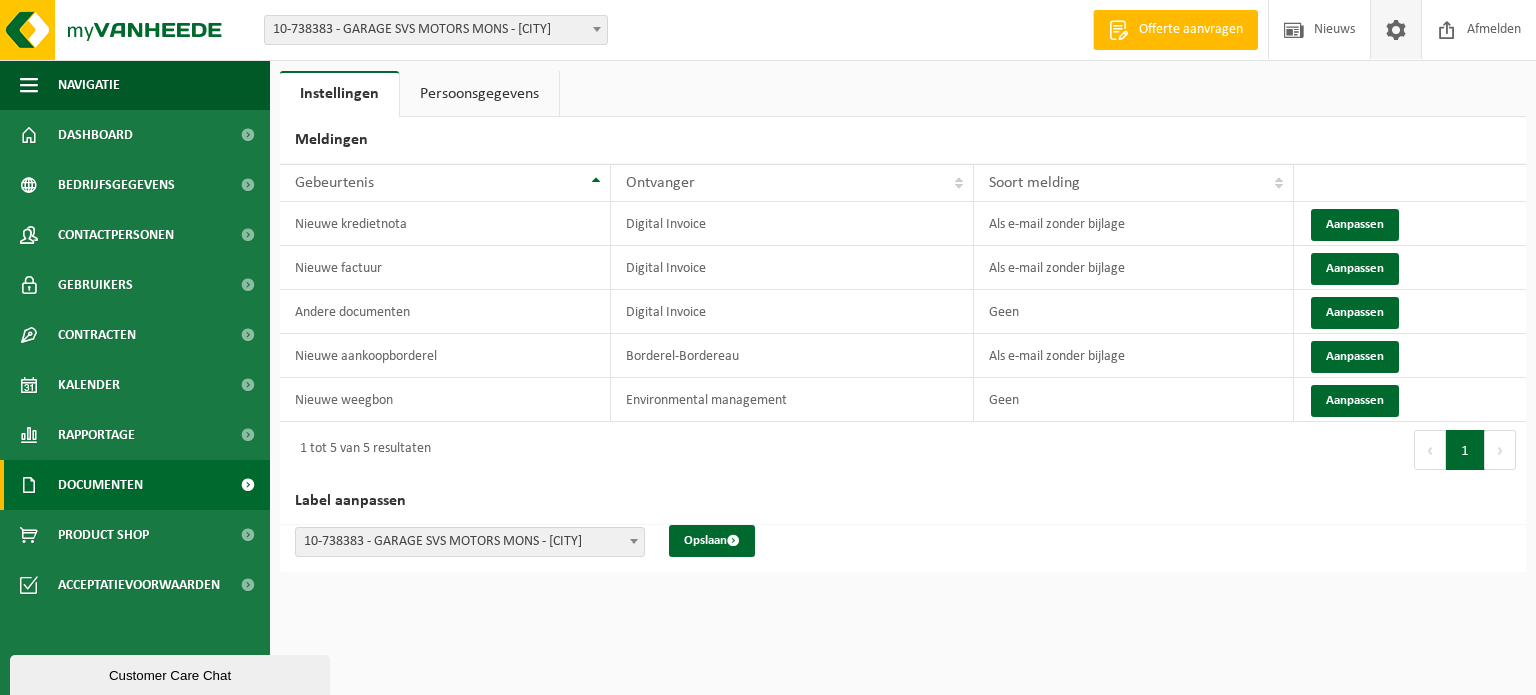 click on "Documenten" at bounding box center [100, 485] 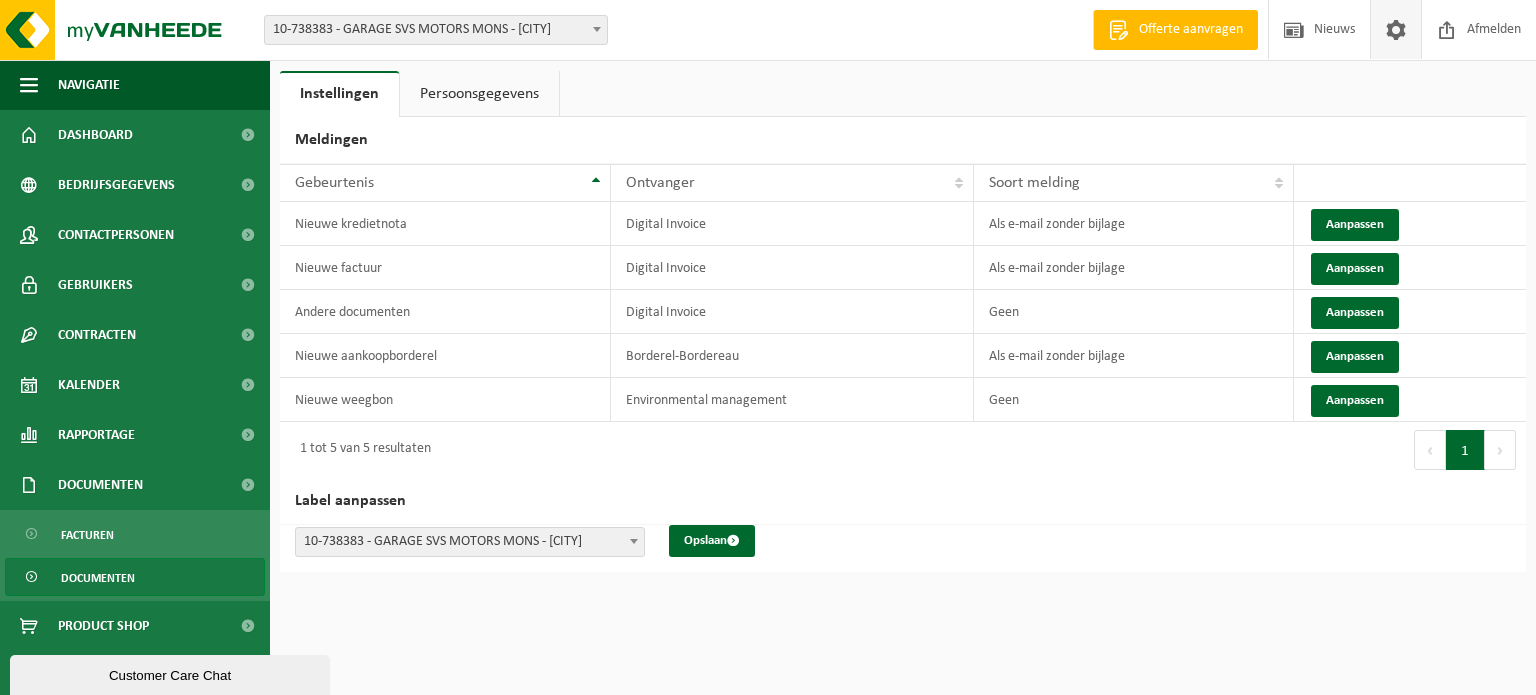 click on "Documenten" at bounding box center [98, 578] 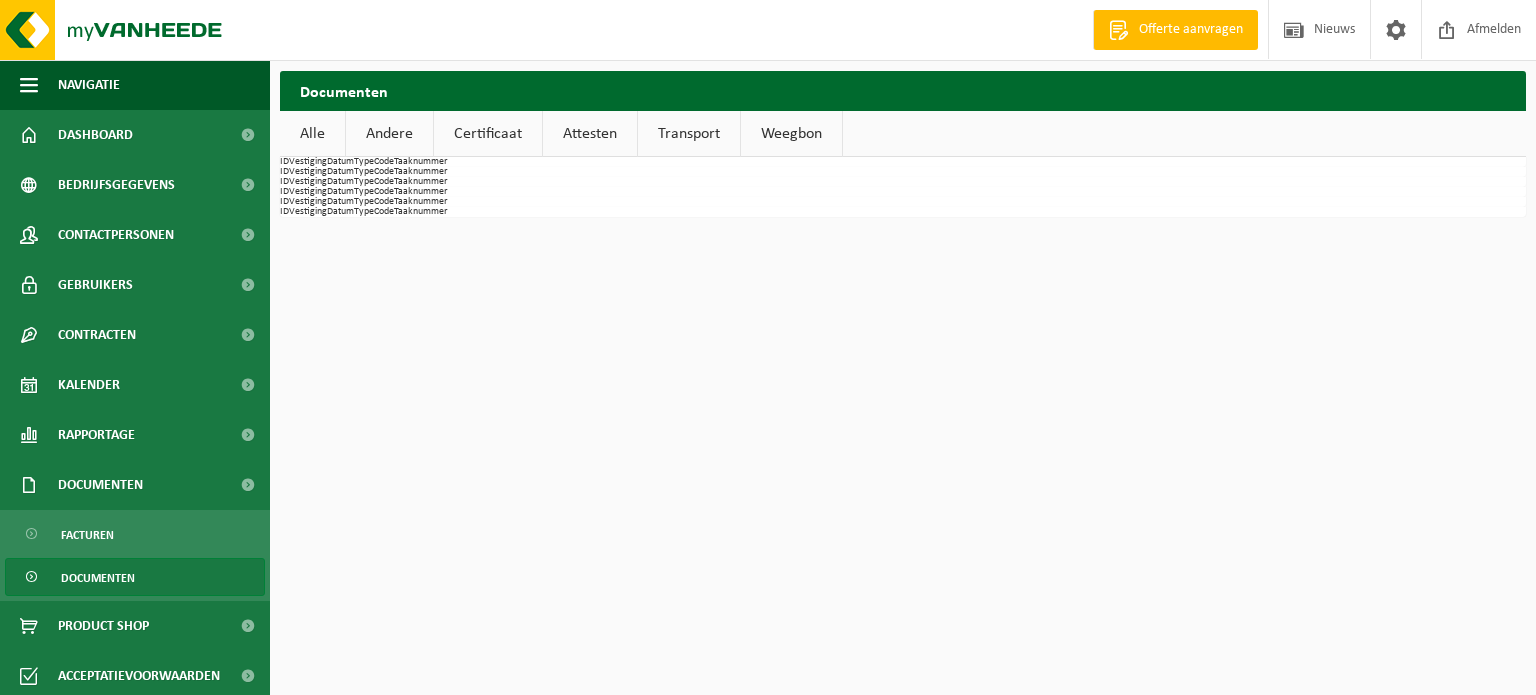 scroll, scrollTop: 0, scrollLeft: 0, axis: both 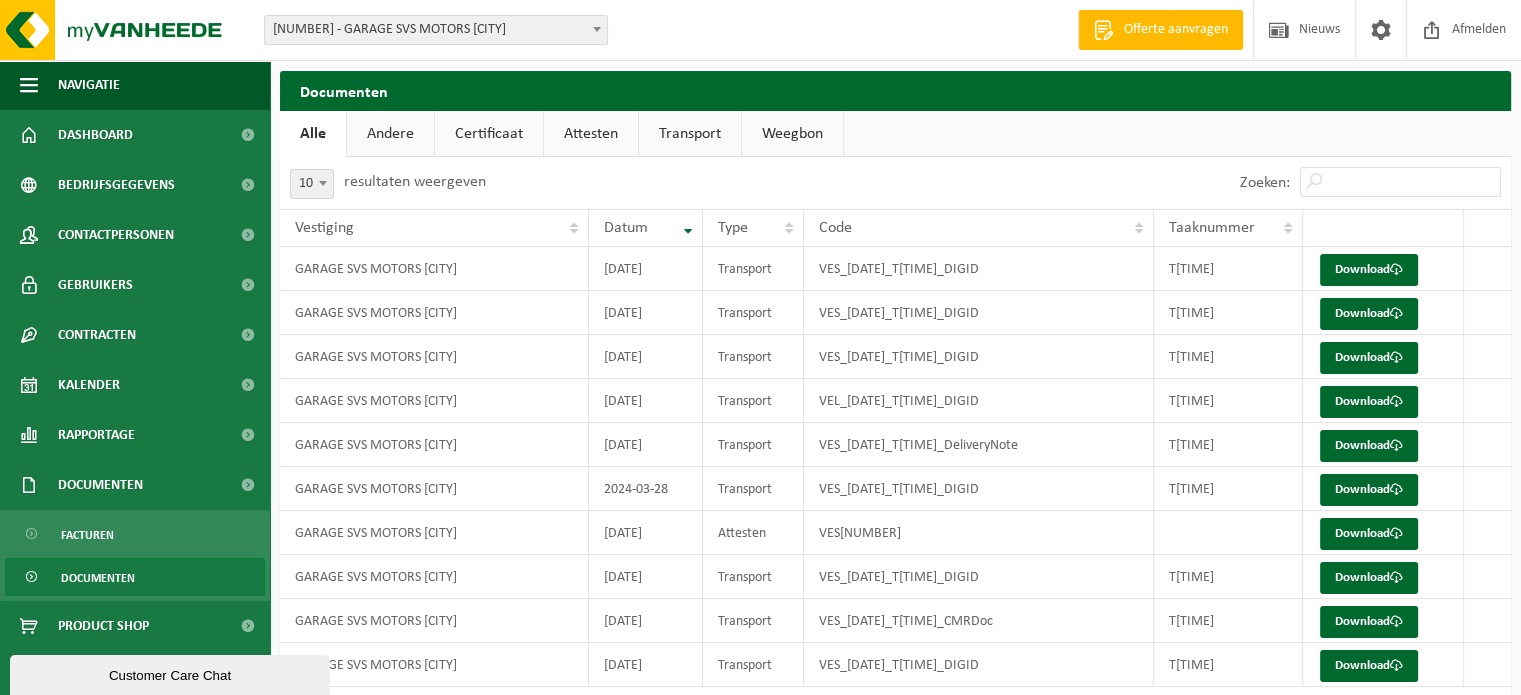 click on "Andere" at bounding box center [390, 134] 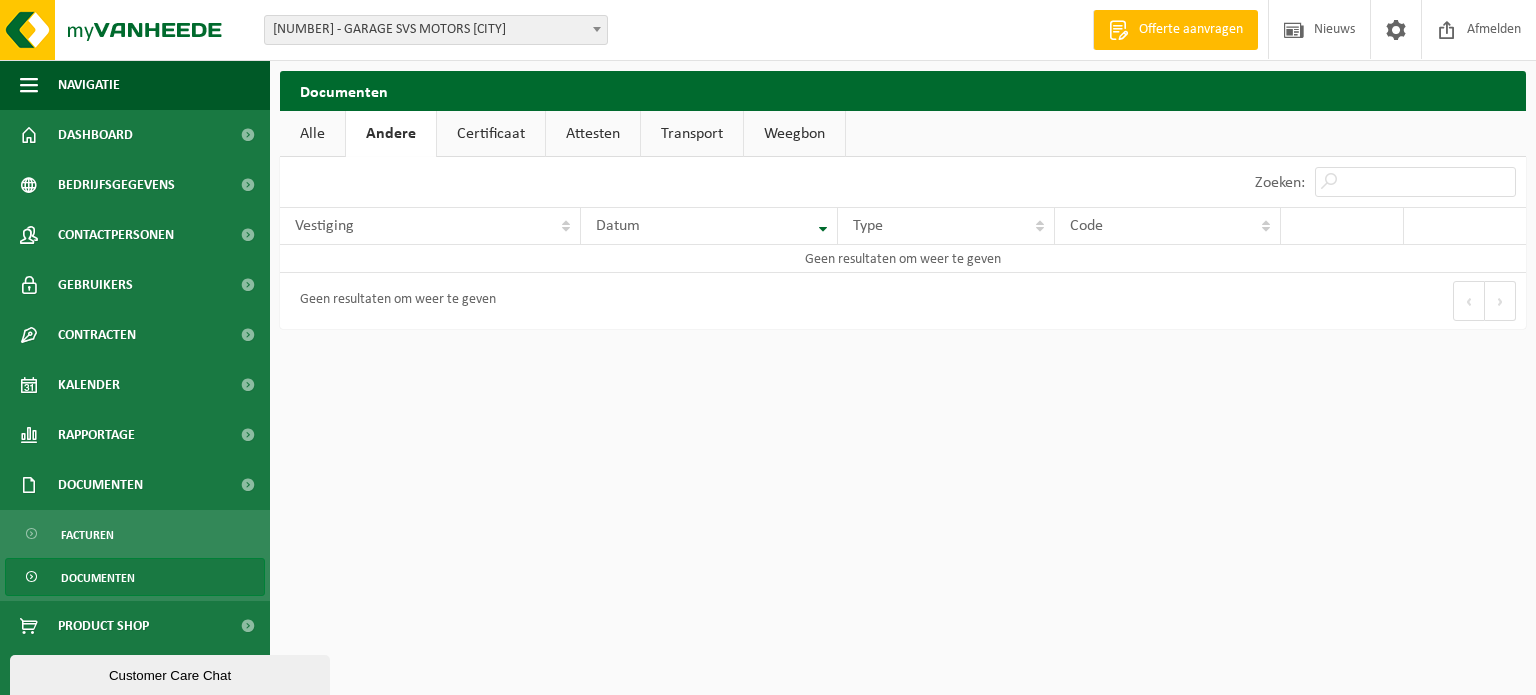 click on "Certificaat" at bounding box center [491, 134] 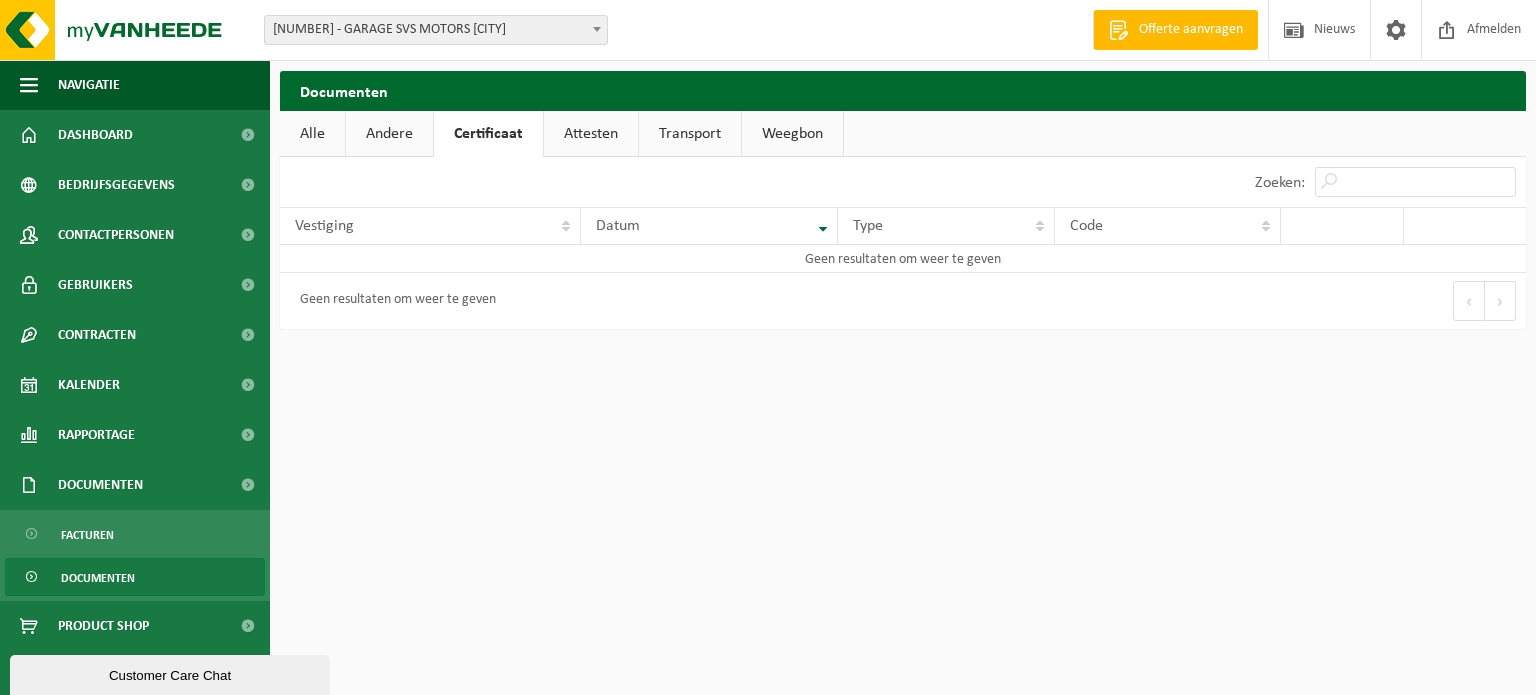 click on "Attesten" at bounding box center [591, 134] 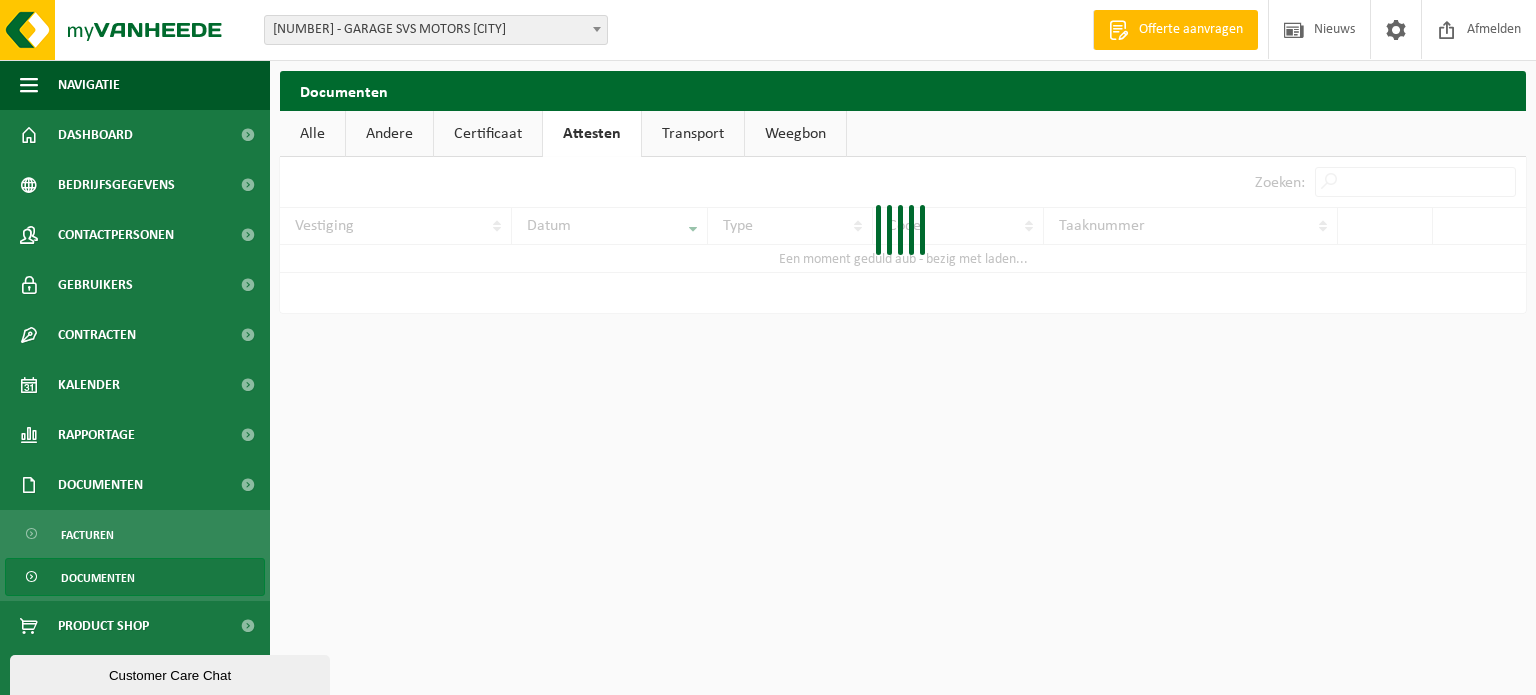 click on "Transport" at bounding box center [693, 134] 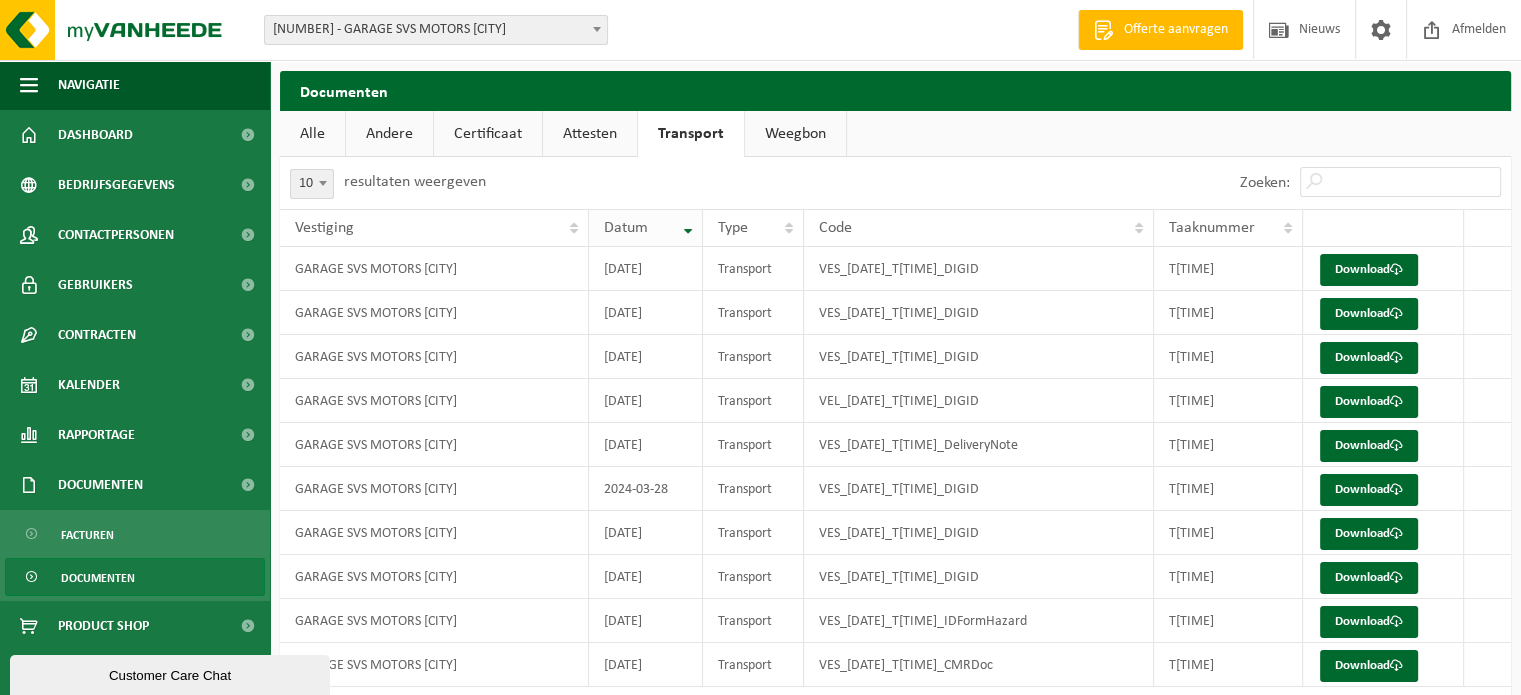 click on "Datum" at bounding box center [626, 228] 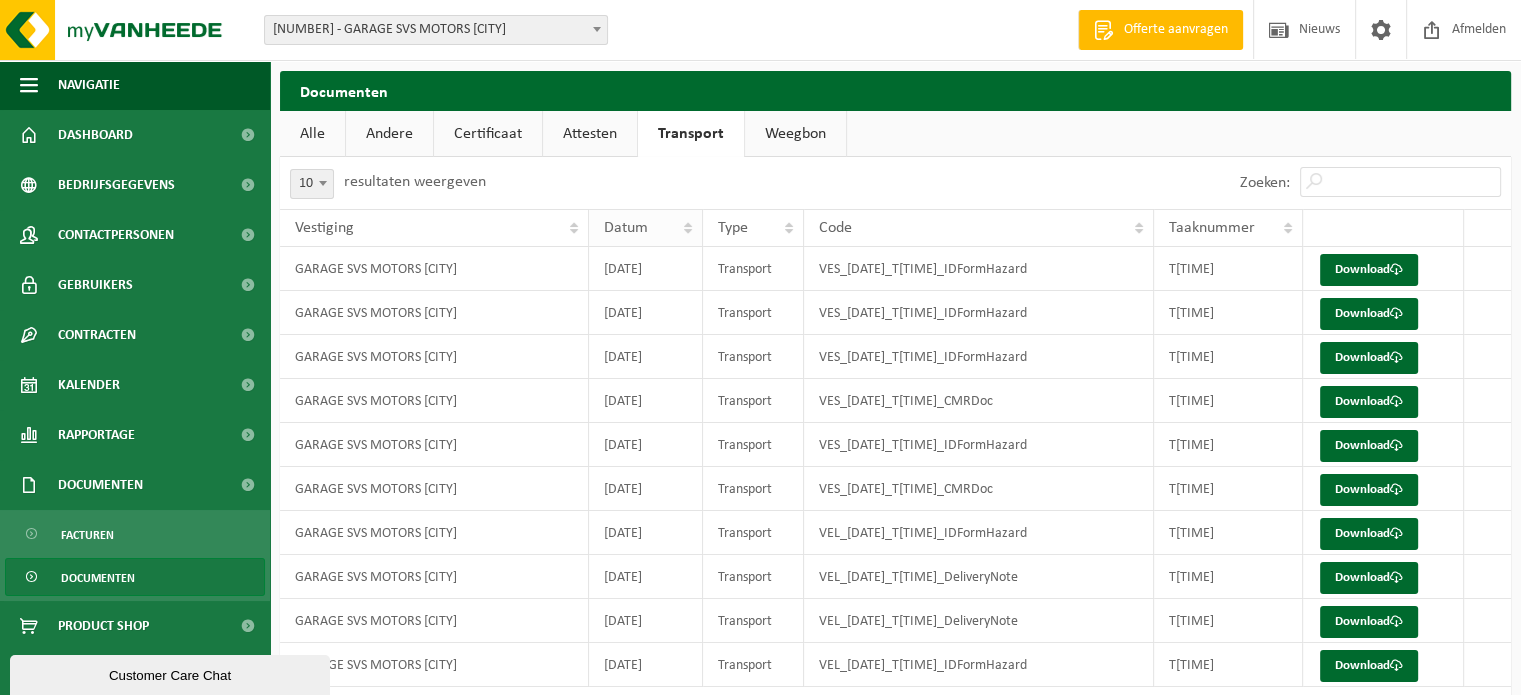 click on "Datum" at bounding box center [626, 228] 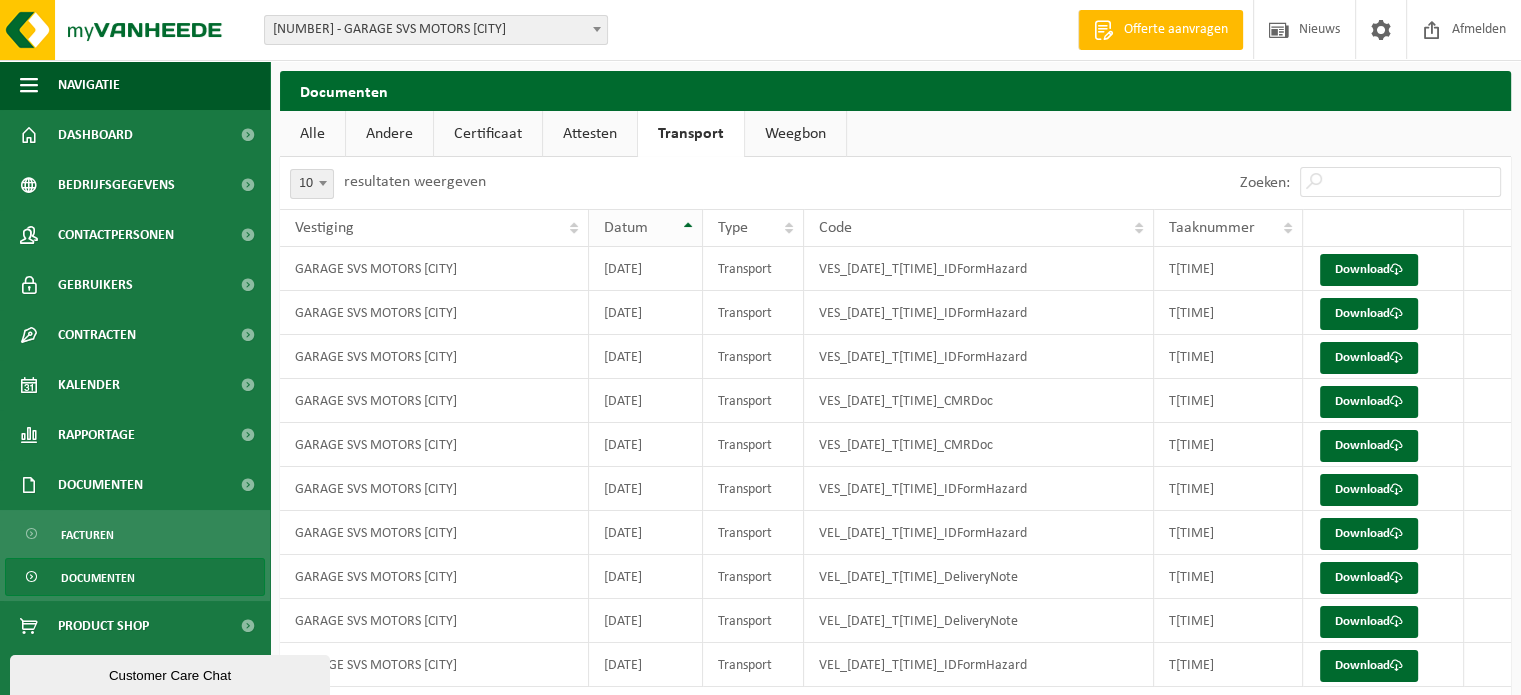 click on "Datum" at bounding box center (626, 228) 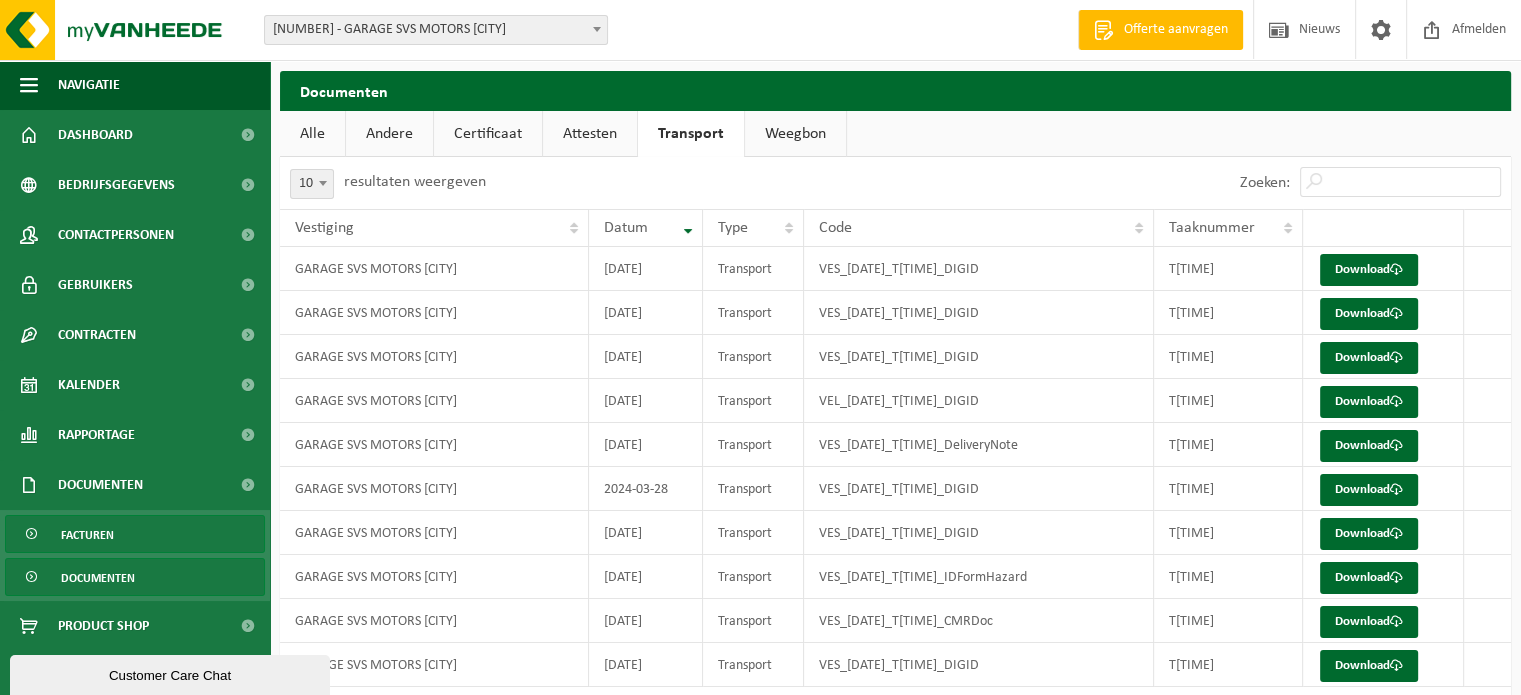 click on "Facturen" at bounding box center [87, 535] 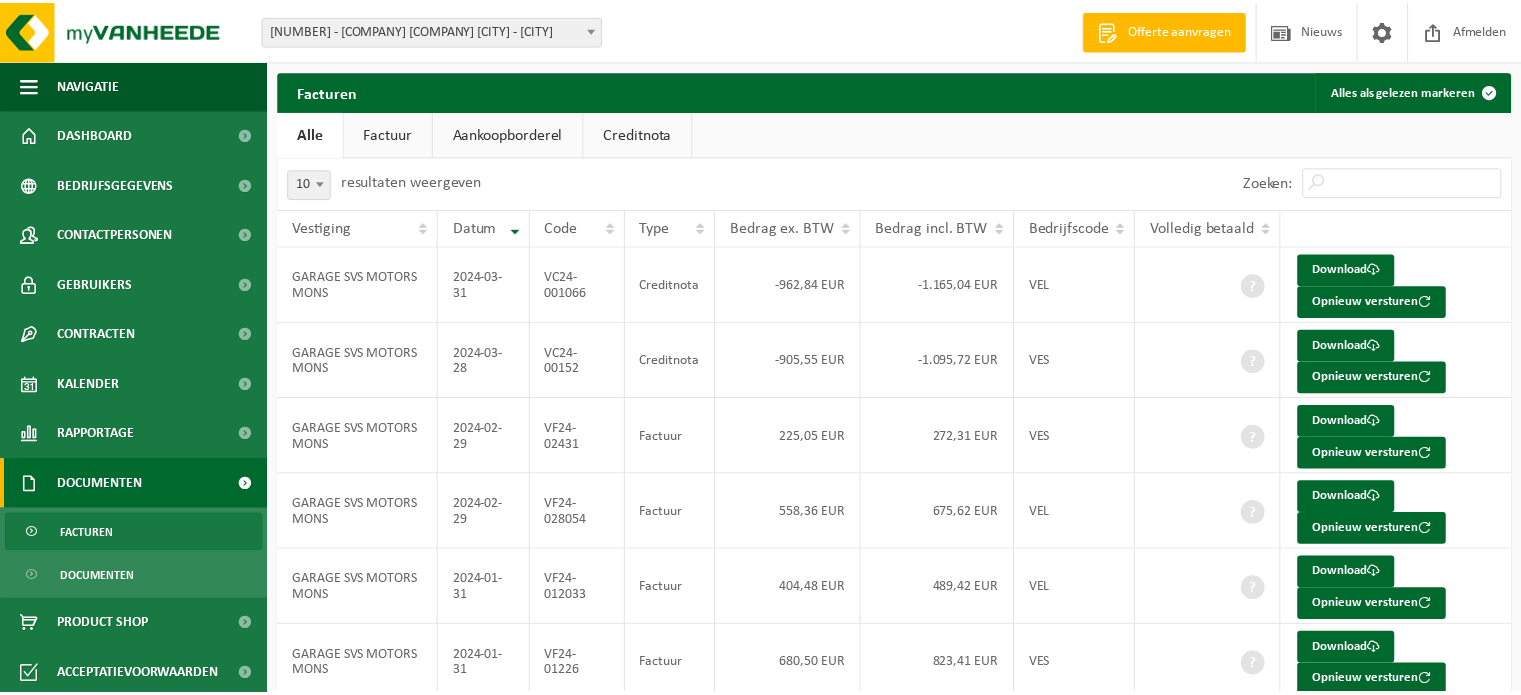 scroll, scrollTop: 0, scrollLeft: 0, axis: both 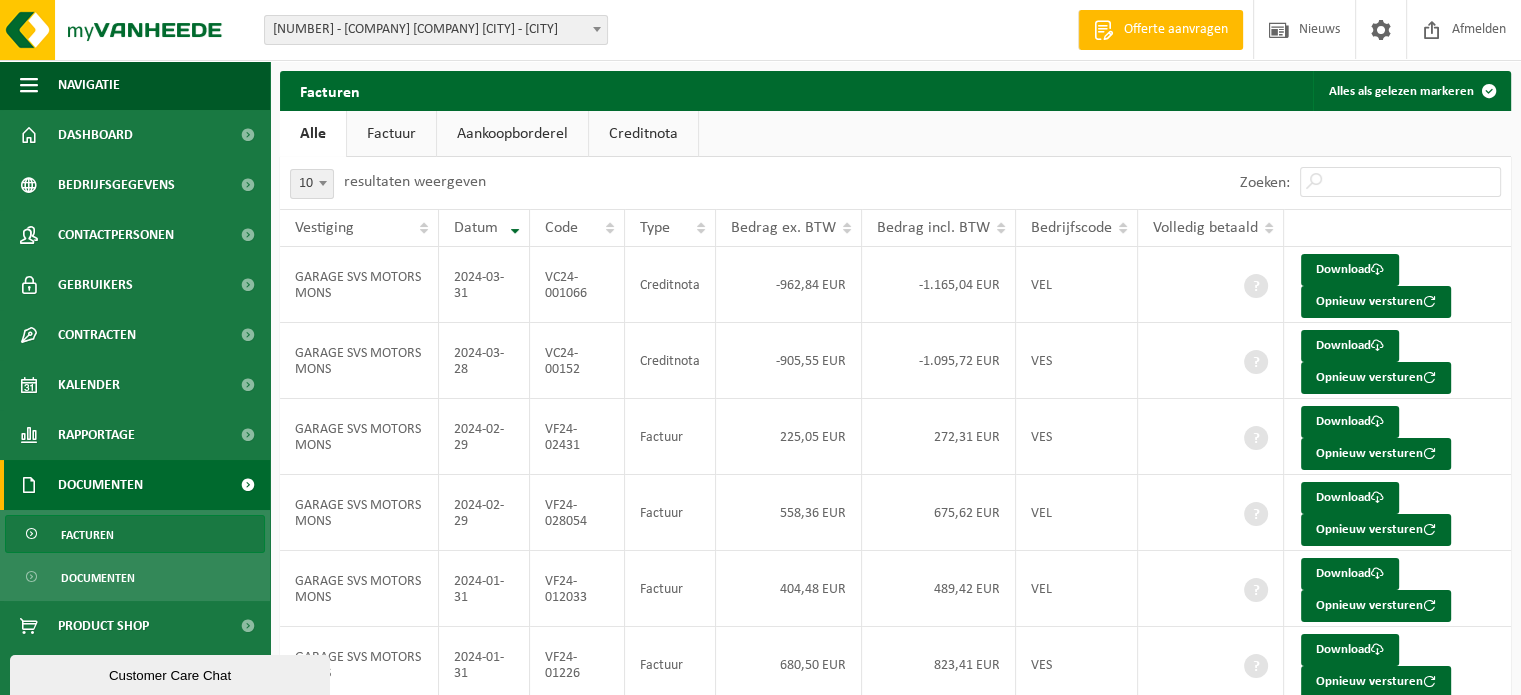 click on "[NUMBER] - GARAGE SVS MOTORS [CITY]" at bounding box center (436, 30) 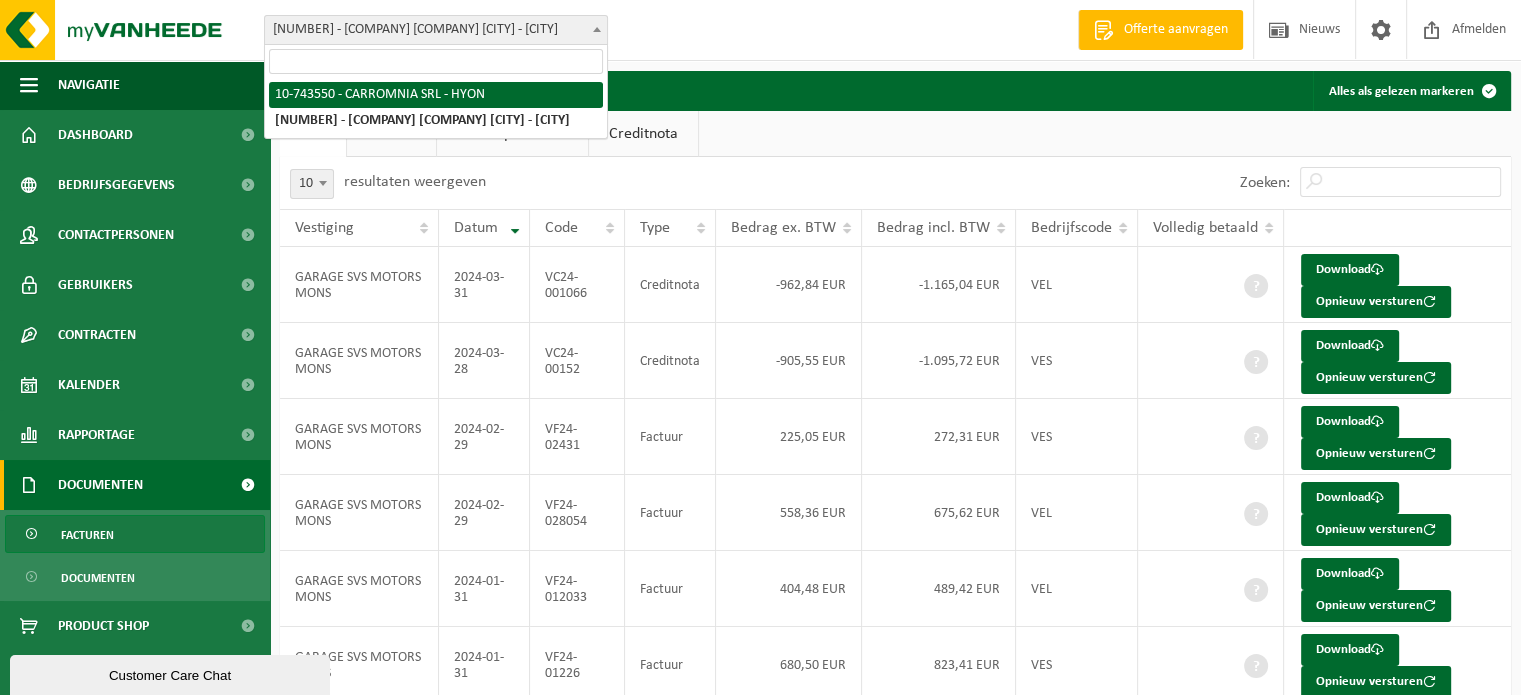 select on "24242" 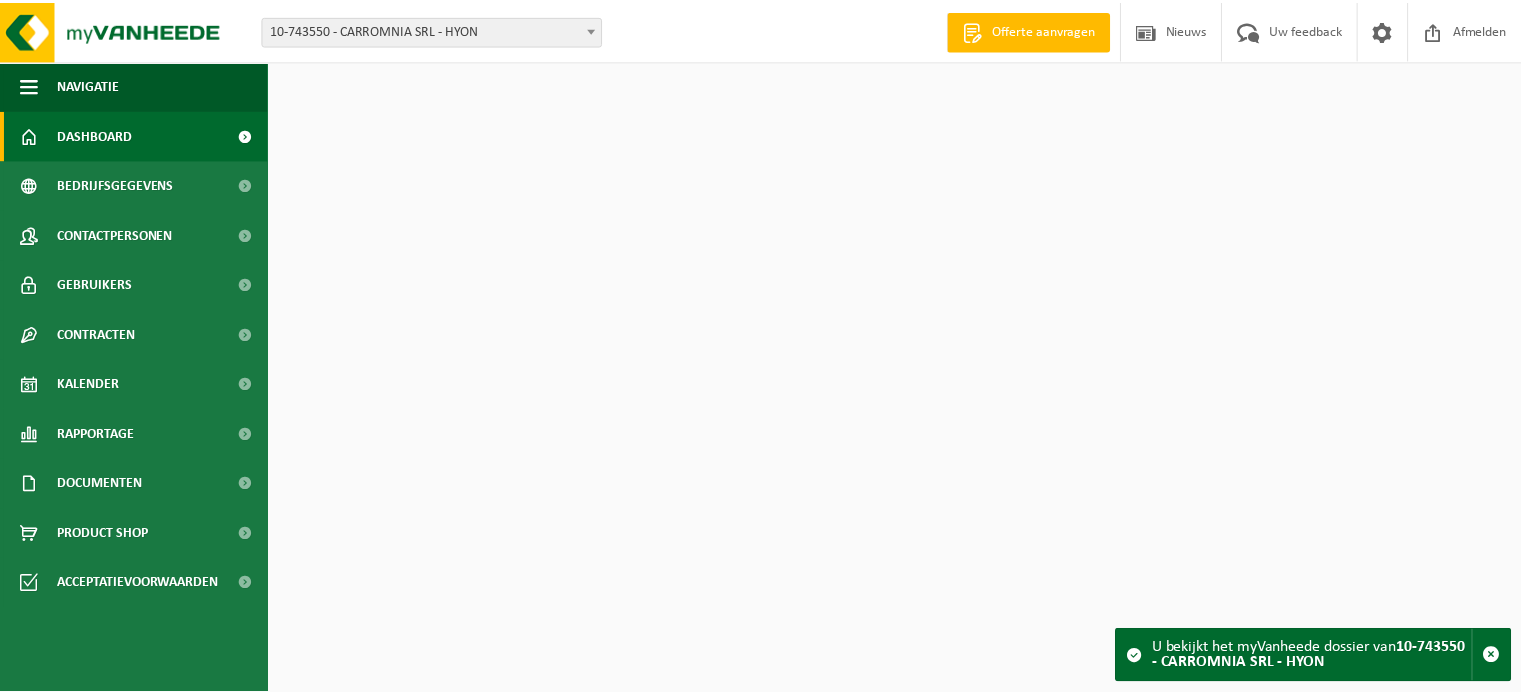 scroll, scrollTop: 0, scrollLeft: 0, axis: both 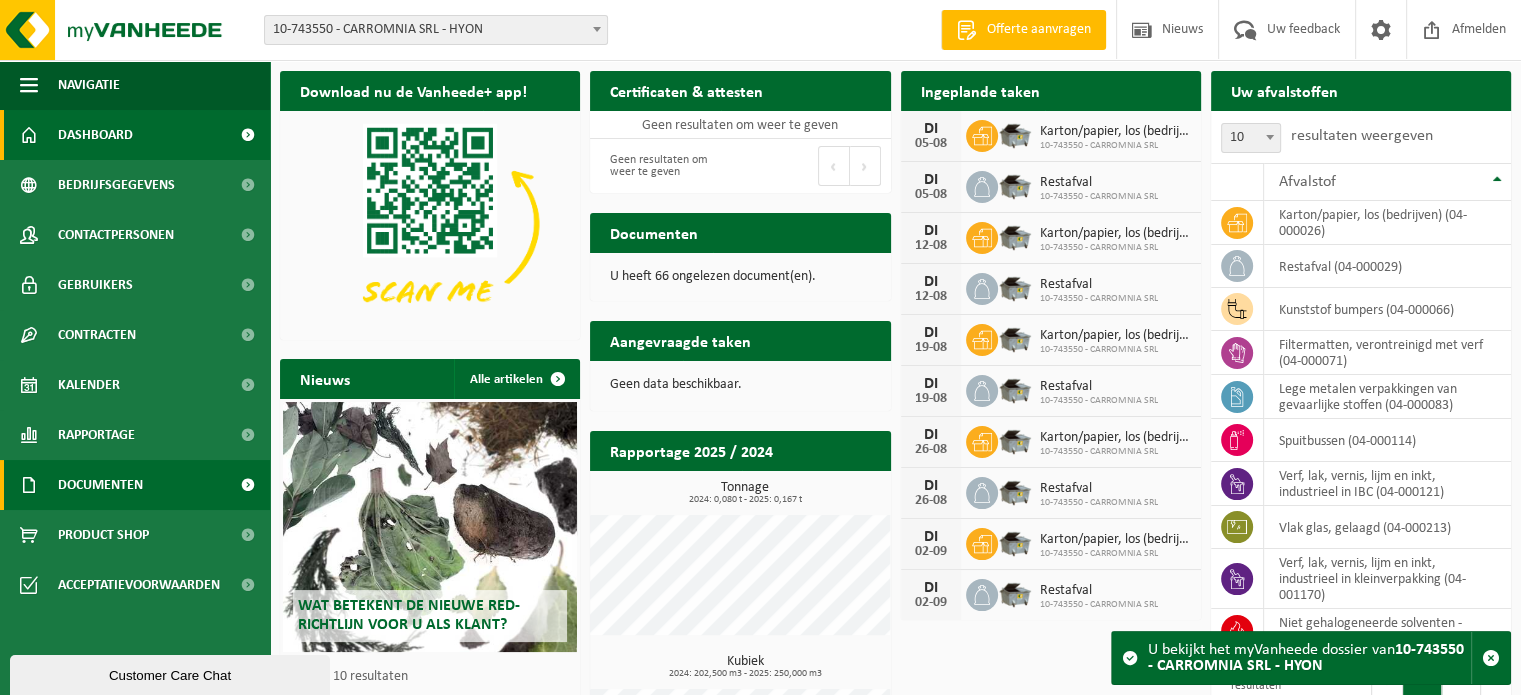 click on "Documenten" at bounding box center (100, 485) 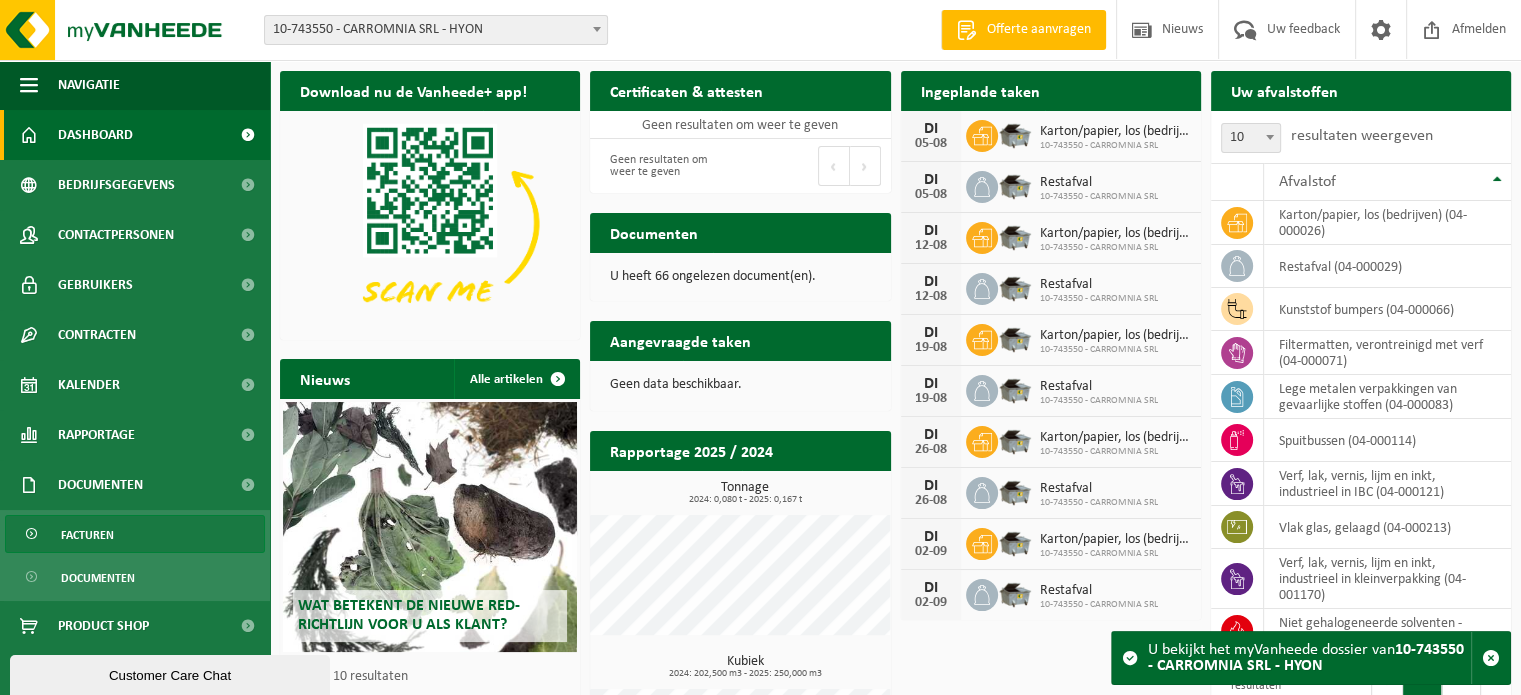 click on "Facturen" at bounding box center (87, 535) 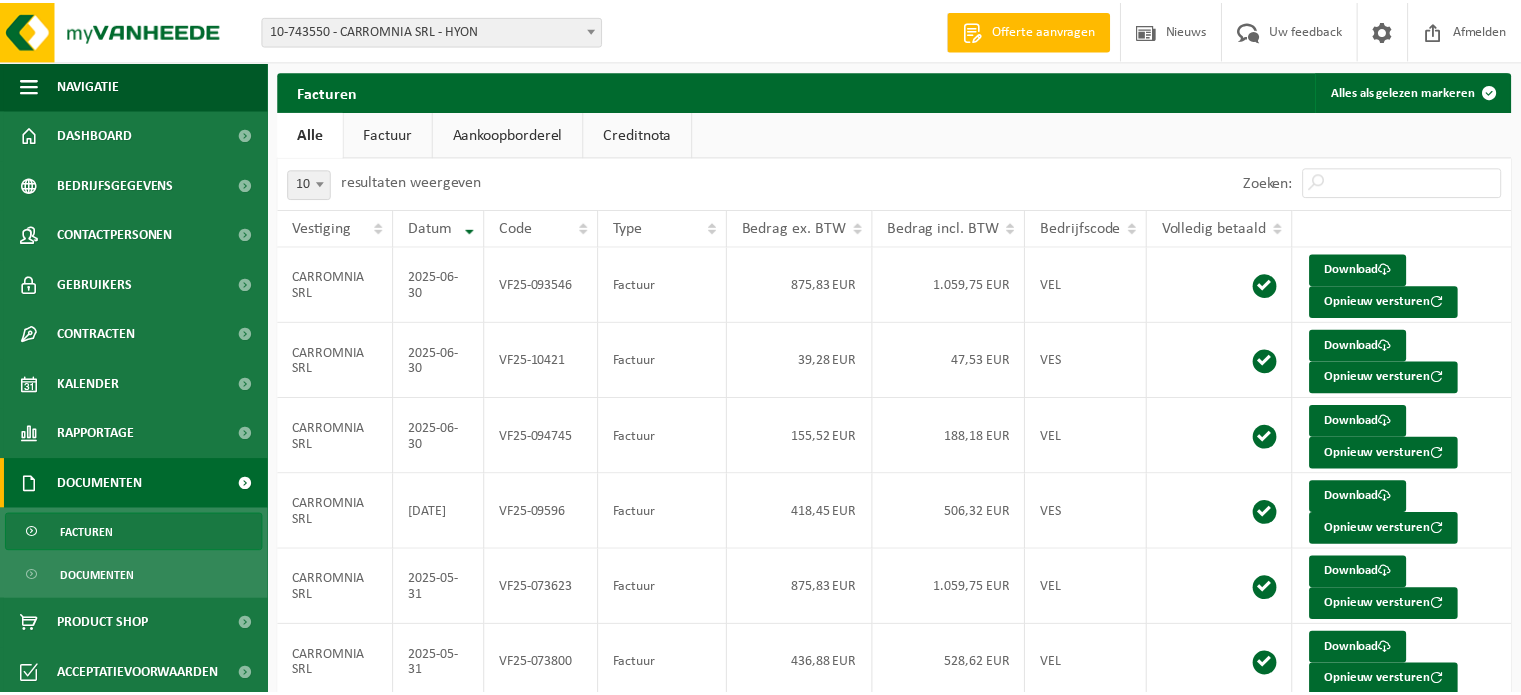 scroll, scrollTop: 0, scrollLeft: 0, axis: both 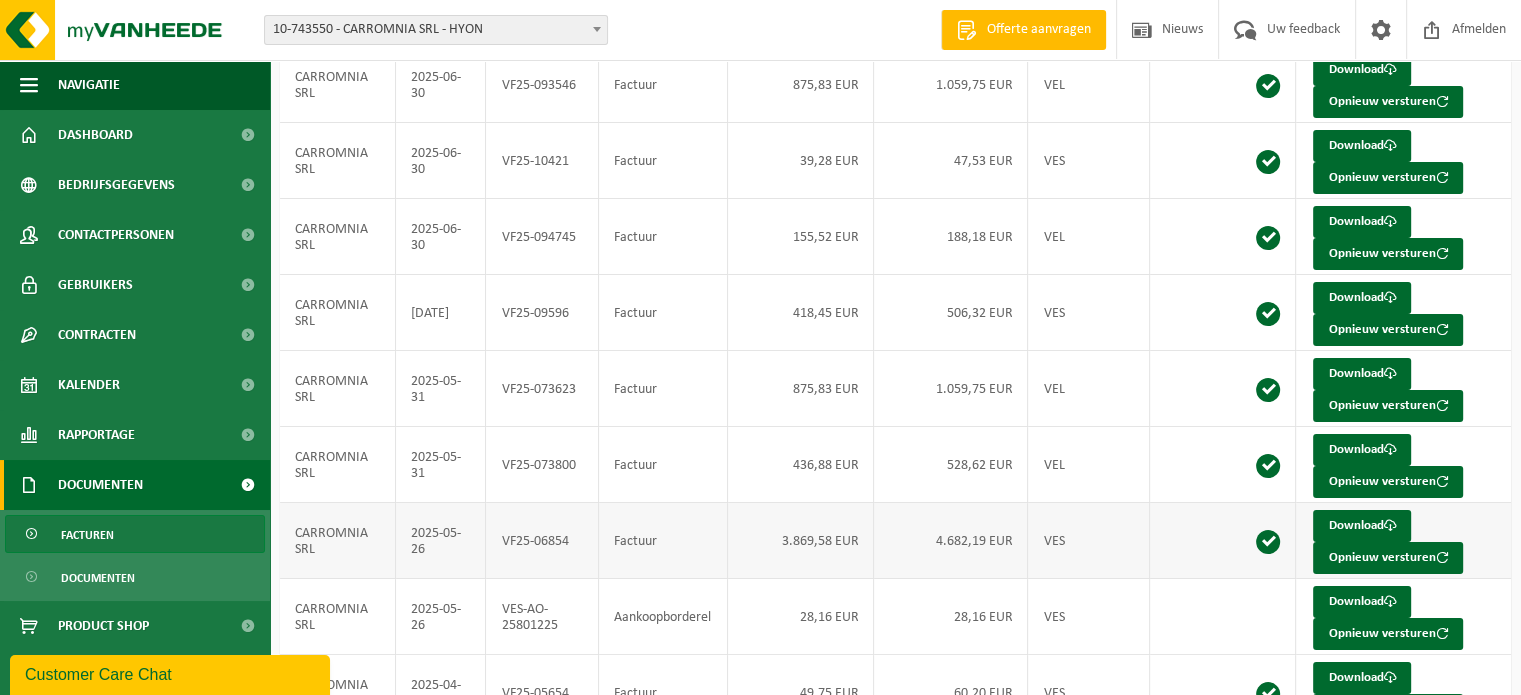 drag, startPoint x: 548, startPoint y: 541, endPoint x: 461, endPoint y: 537, distance: 87.0919 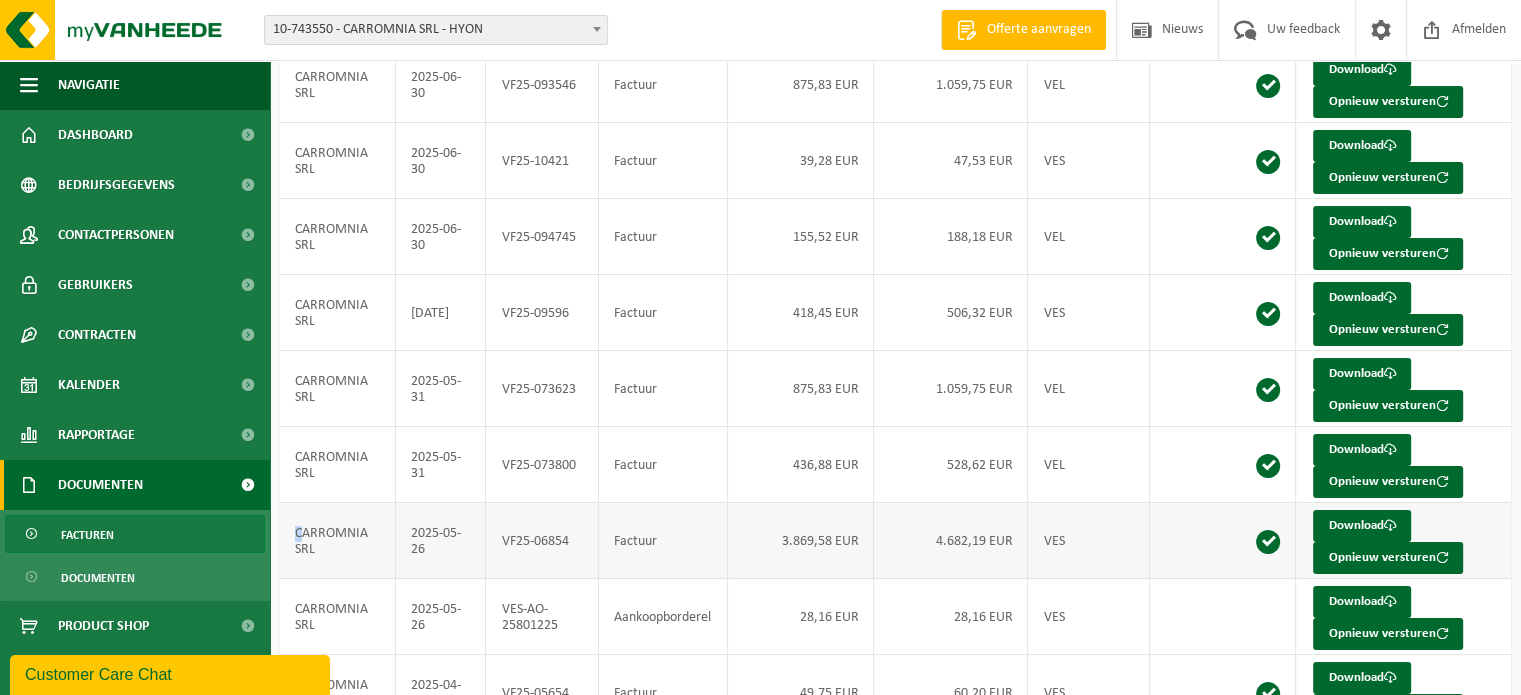 drag, startPoint x: 297, startPoint y: 536, endPoint x: 340, endPoint y: 535, distance: 43.011627 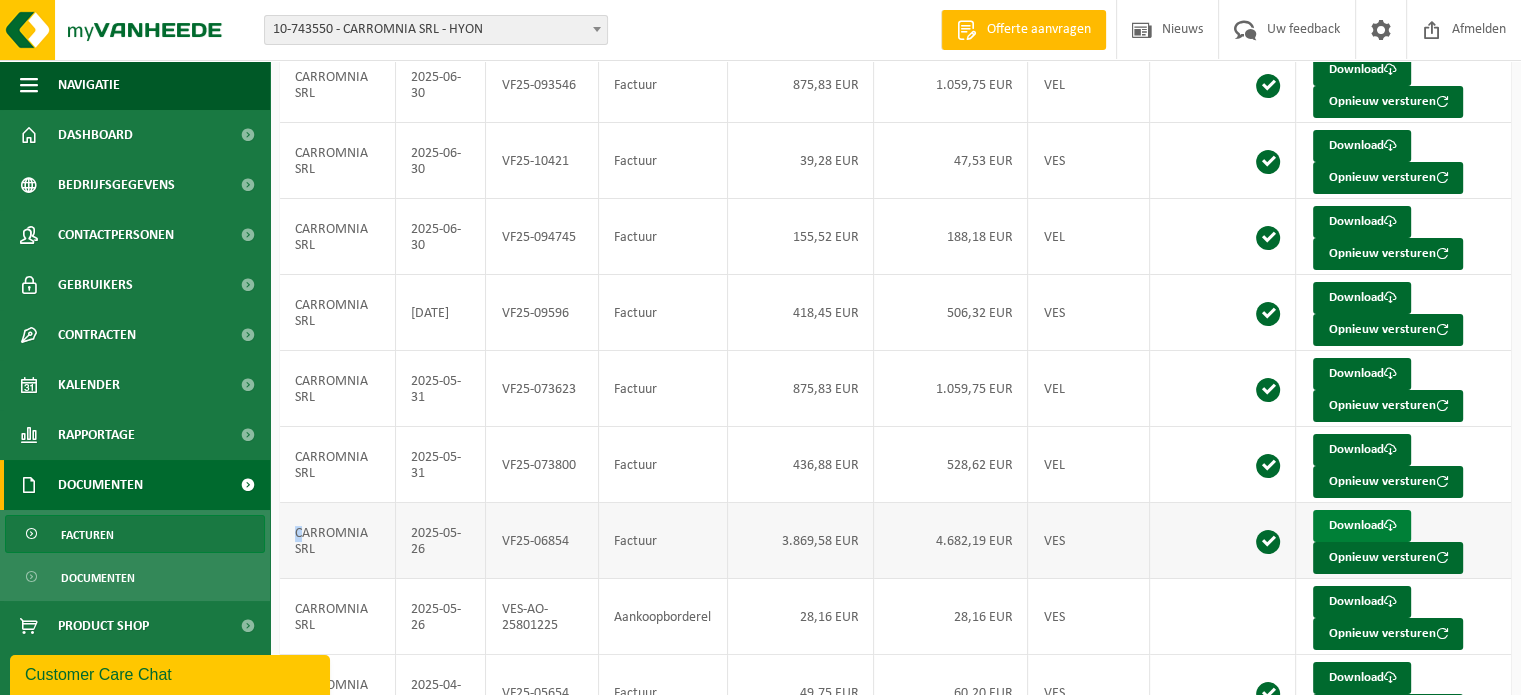 click on "Download" at bounding box center [1362, 526] 